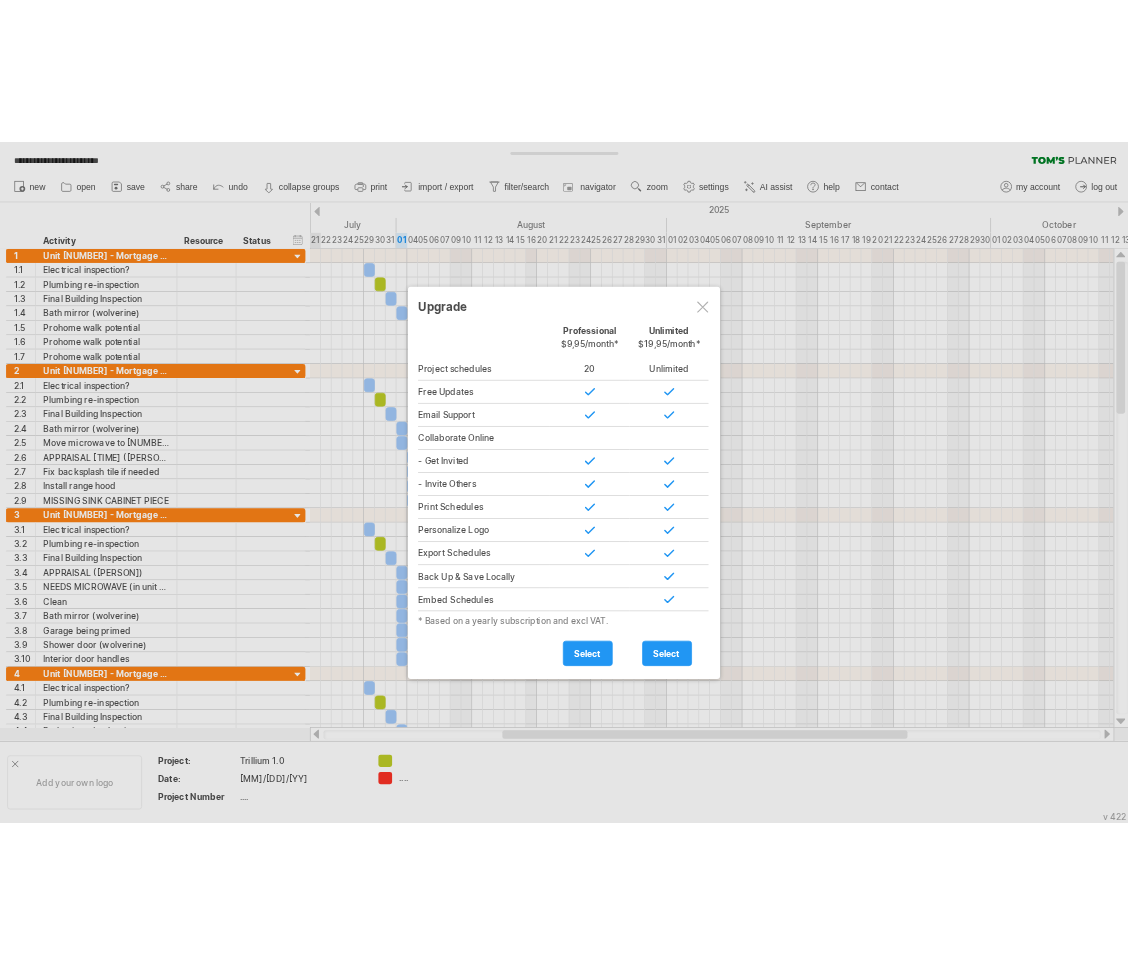 scroll, scrollTop: 0, scrollLeft: 0, axis: both 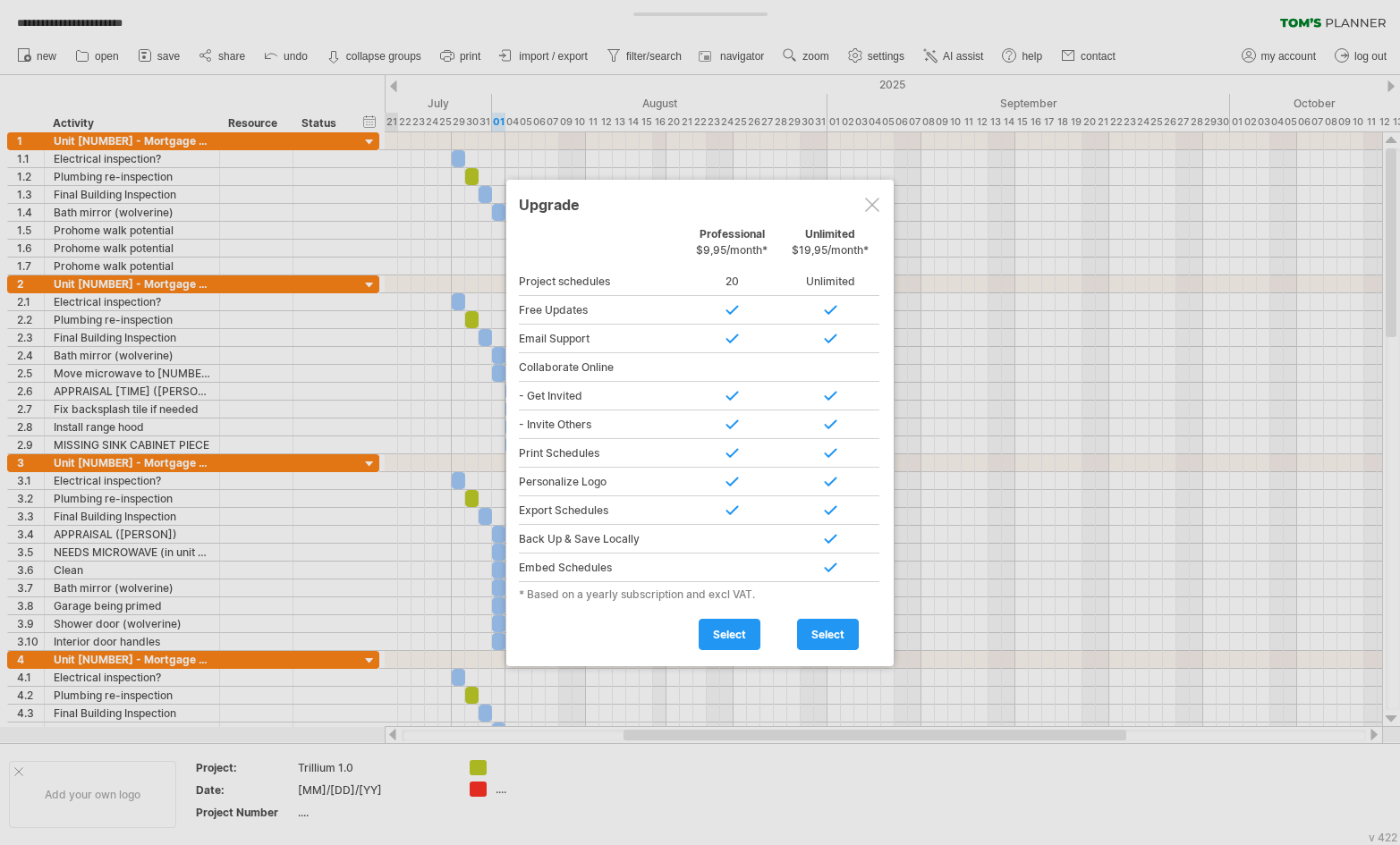 click at bounding box center (872, 205) 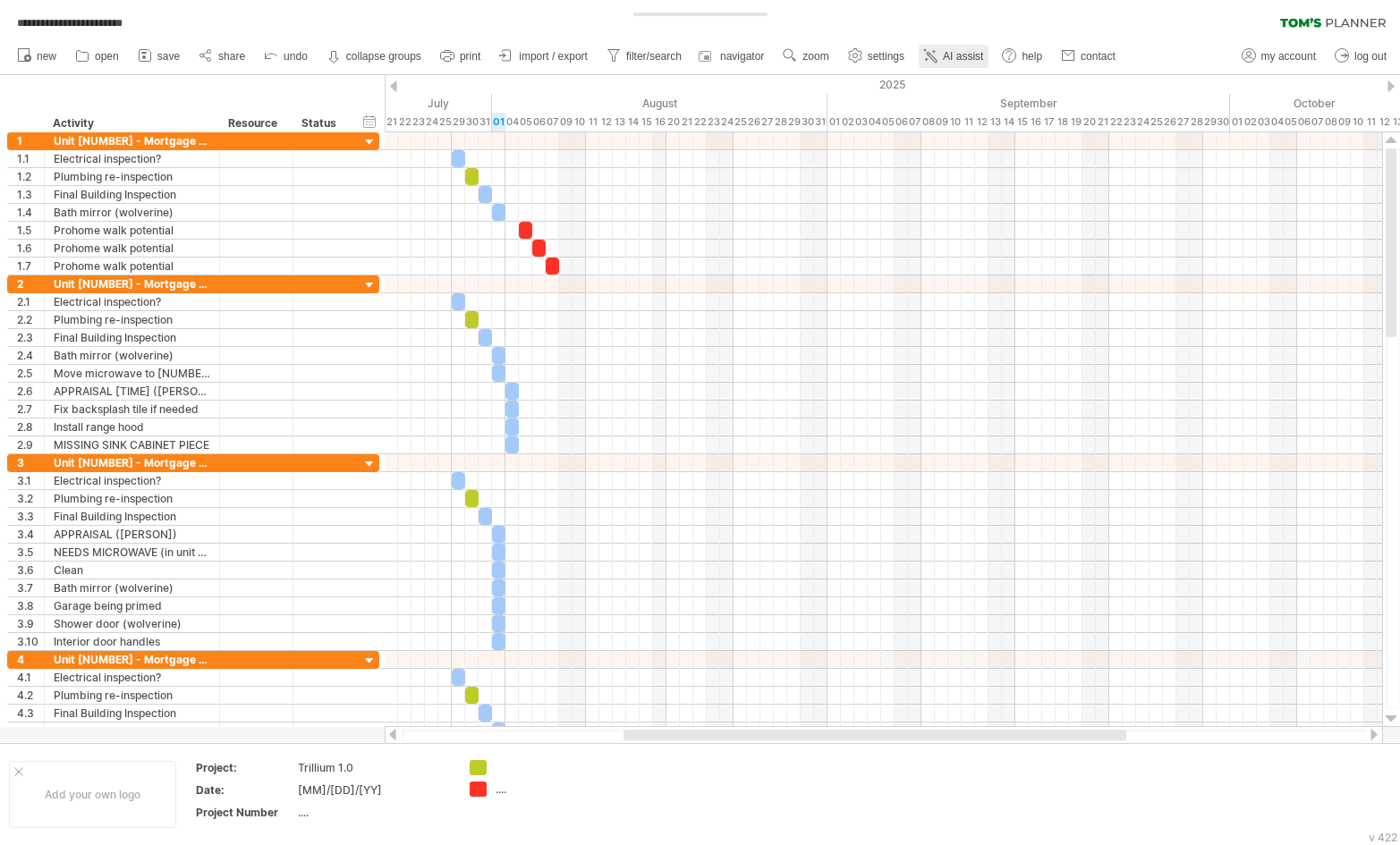click on "AI assist" at bounding box center [963, 56] 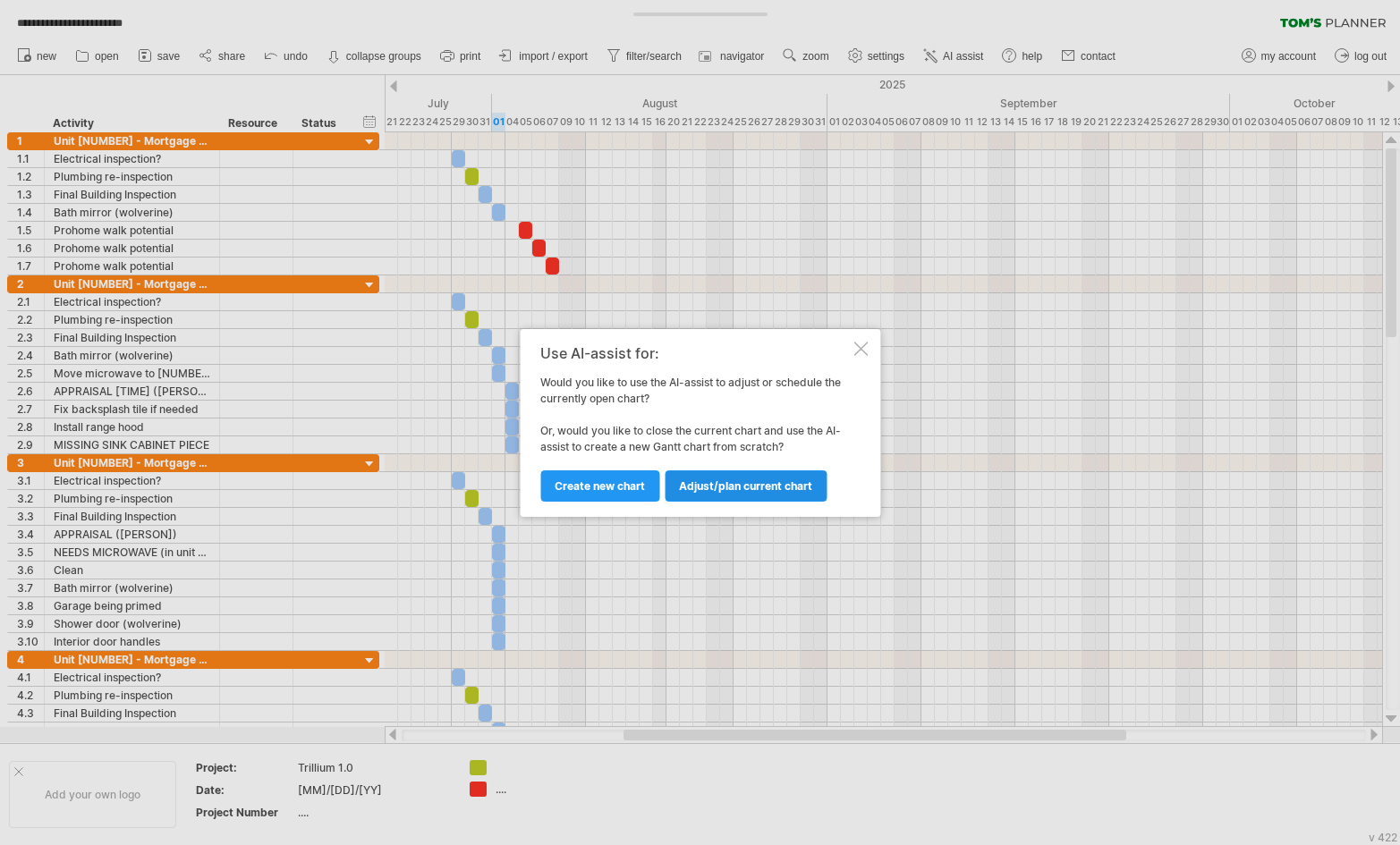 click on "Adjust/plan current chart" at bounding box center [745, 486] 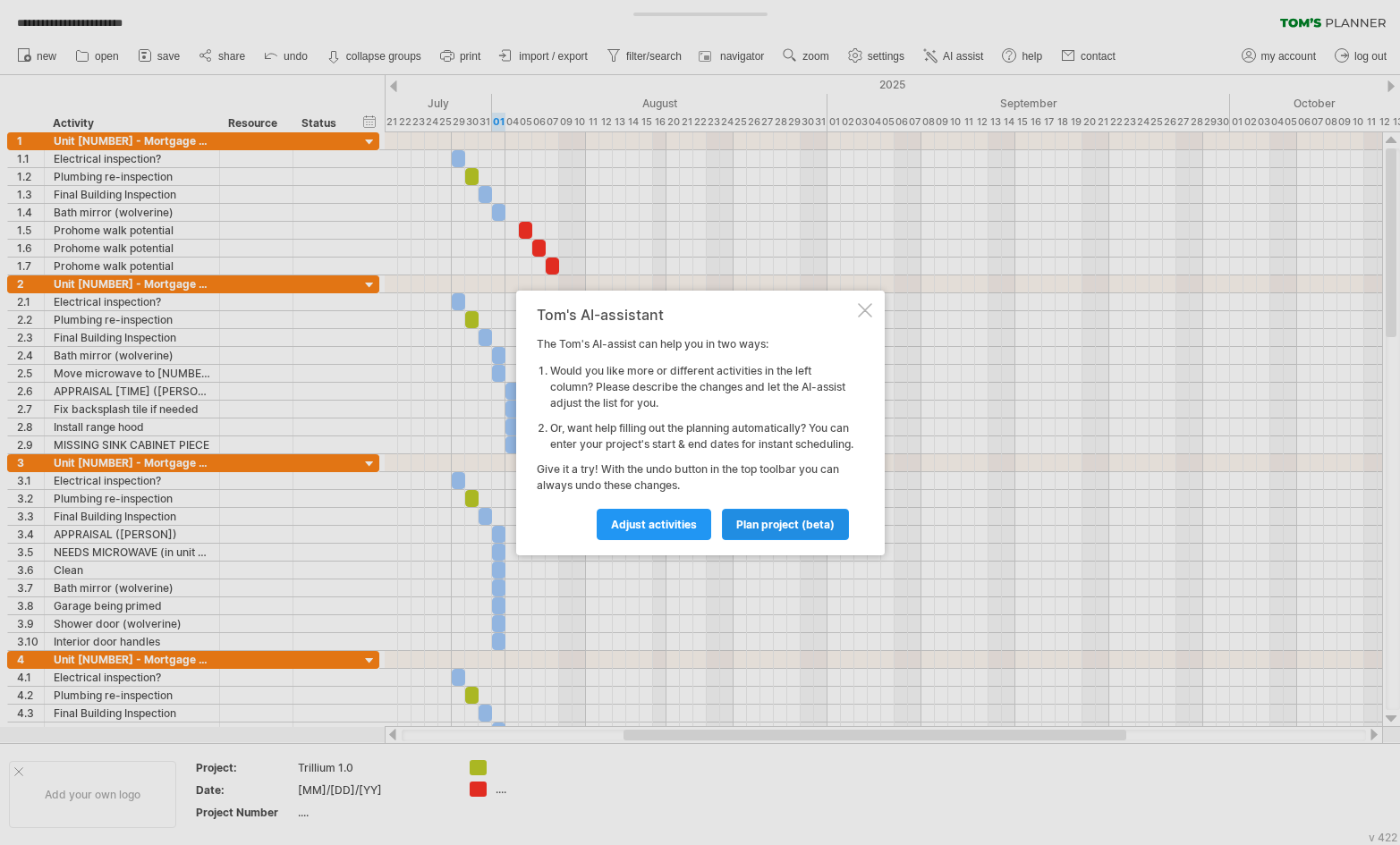 click on "plan project (beta)" at bounding box center [785, 524] 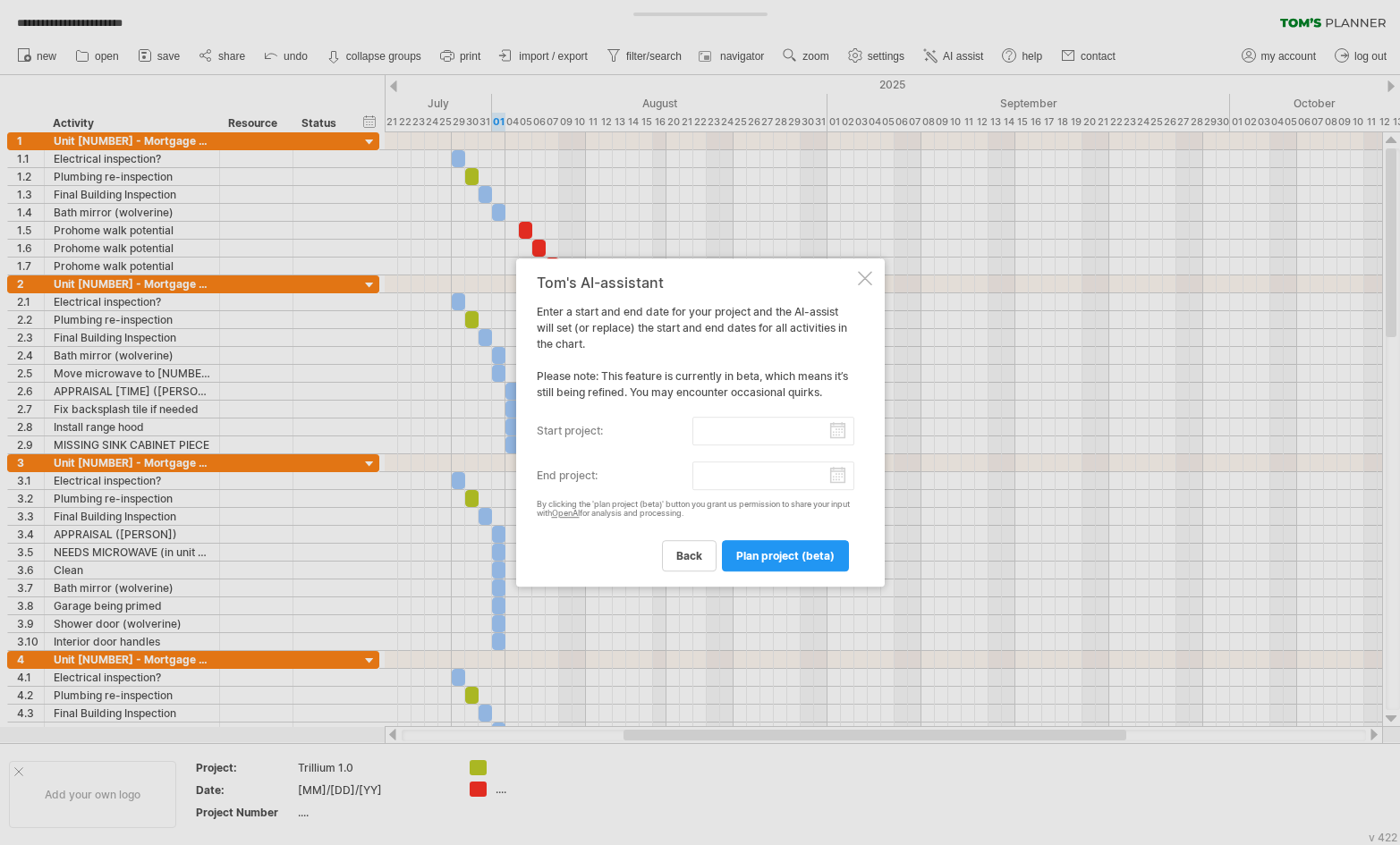 click on "start project:" at bounding box center (773, 431) 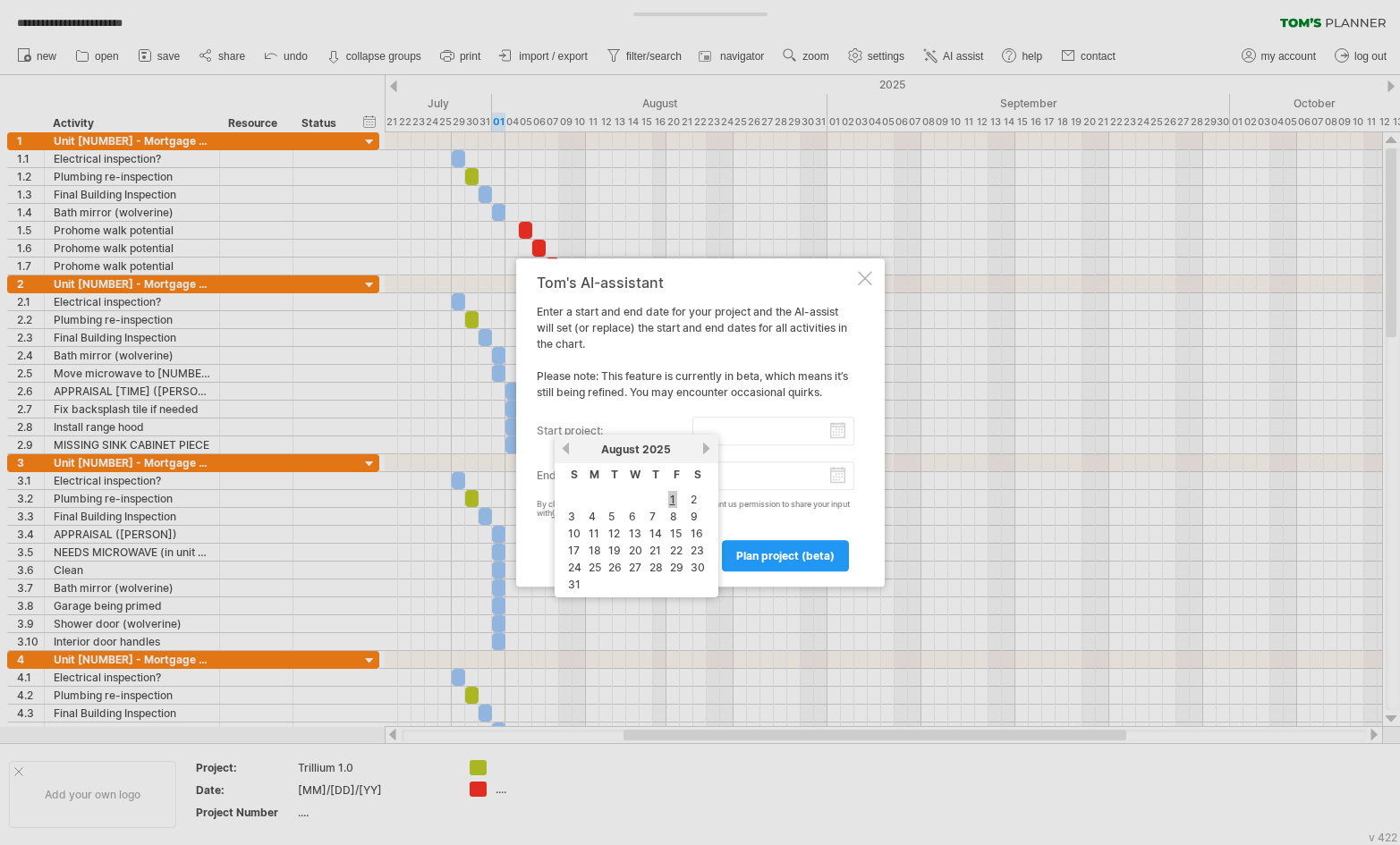 click on "1" at bounding box center [673, 499] 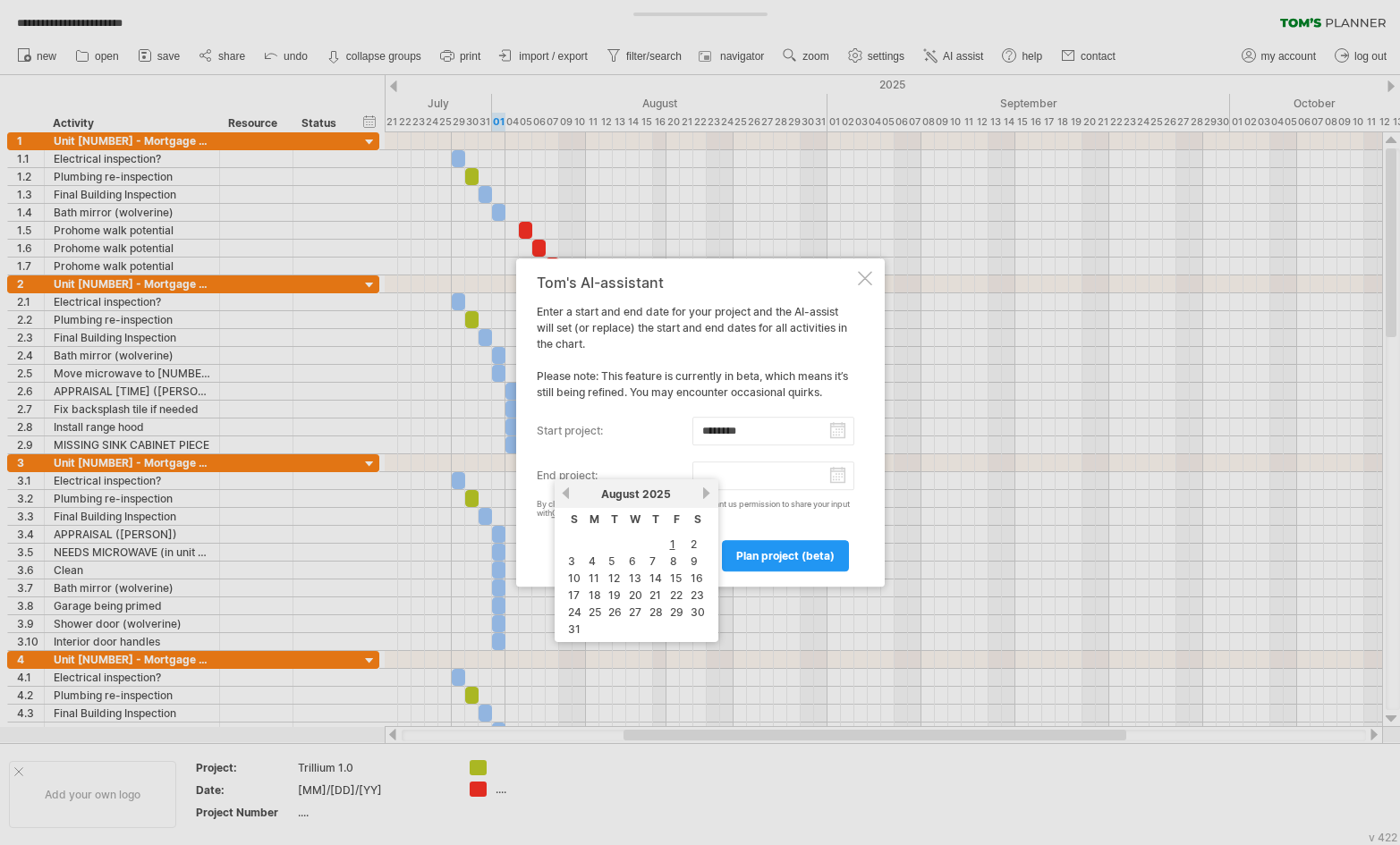 click on "end project:" at bounding box center [773, 476] 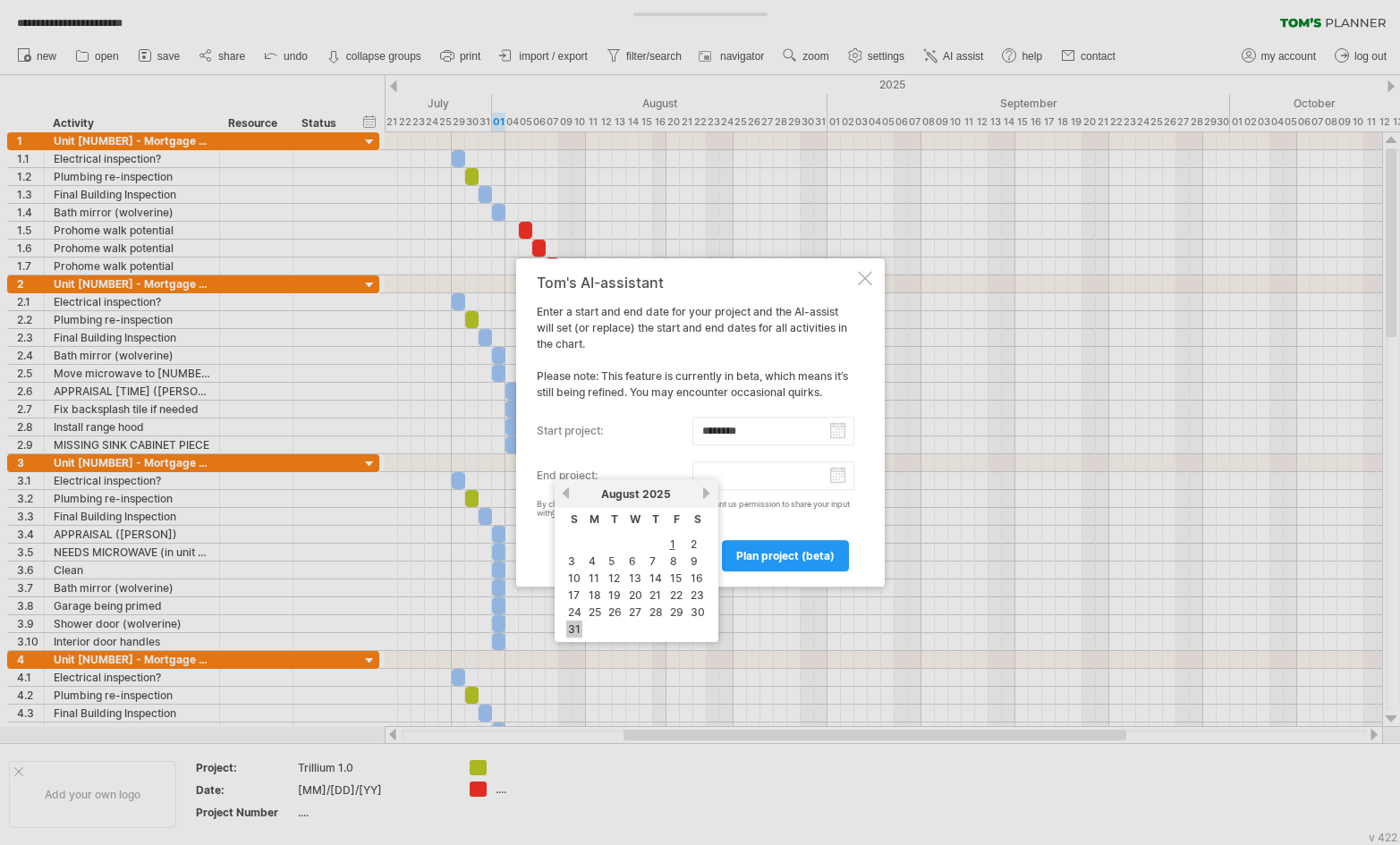 click on "31" at bounding box center (574, 629) 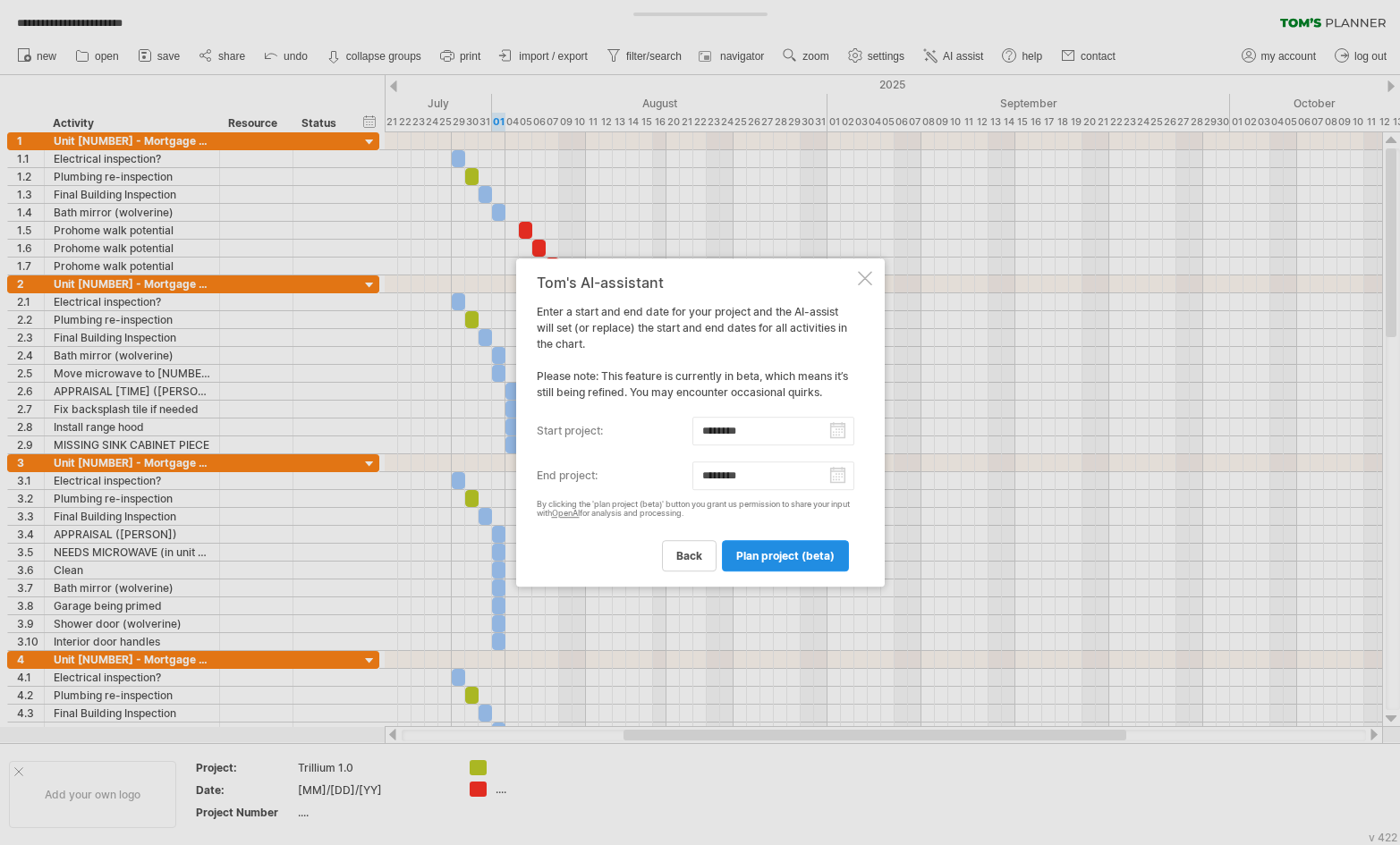 click on "plan project (beta)" at bounding box center (785, 555) 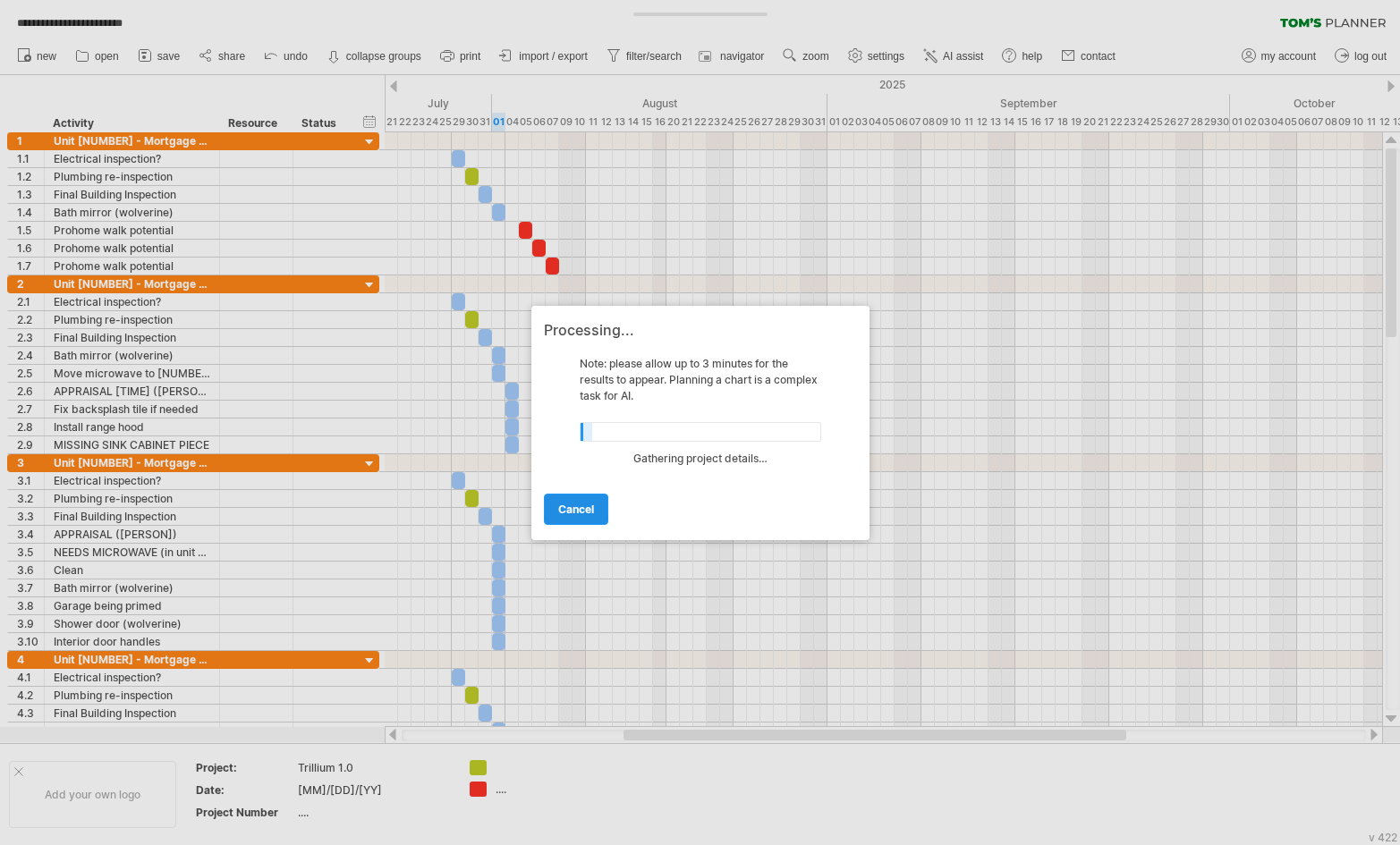 click on "cancel" at bounding box center (576, 509) 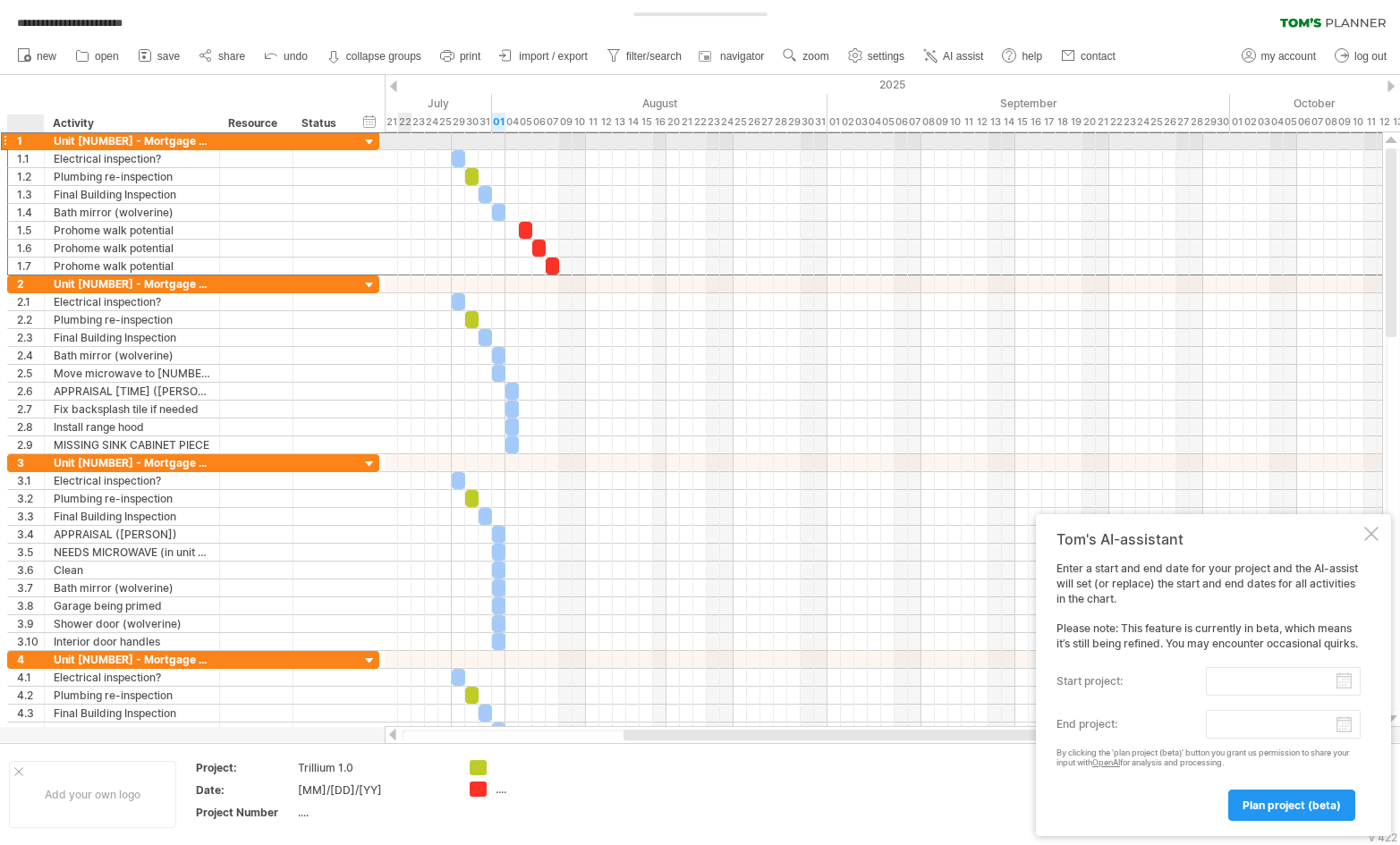 click on "1" at bounding box center [26, 140] 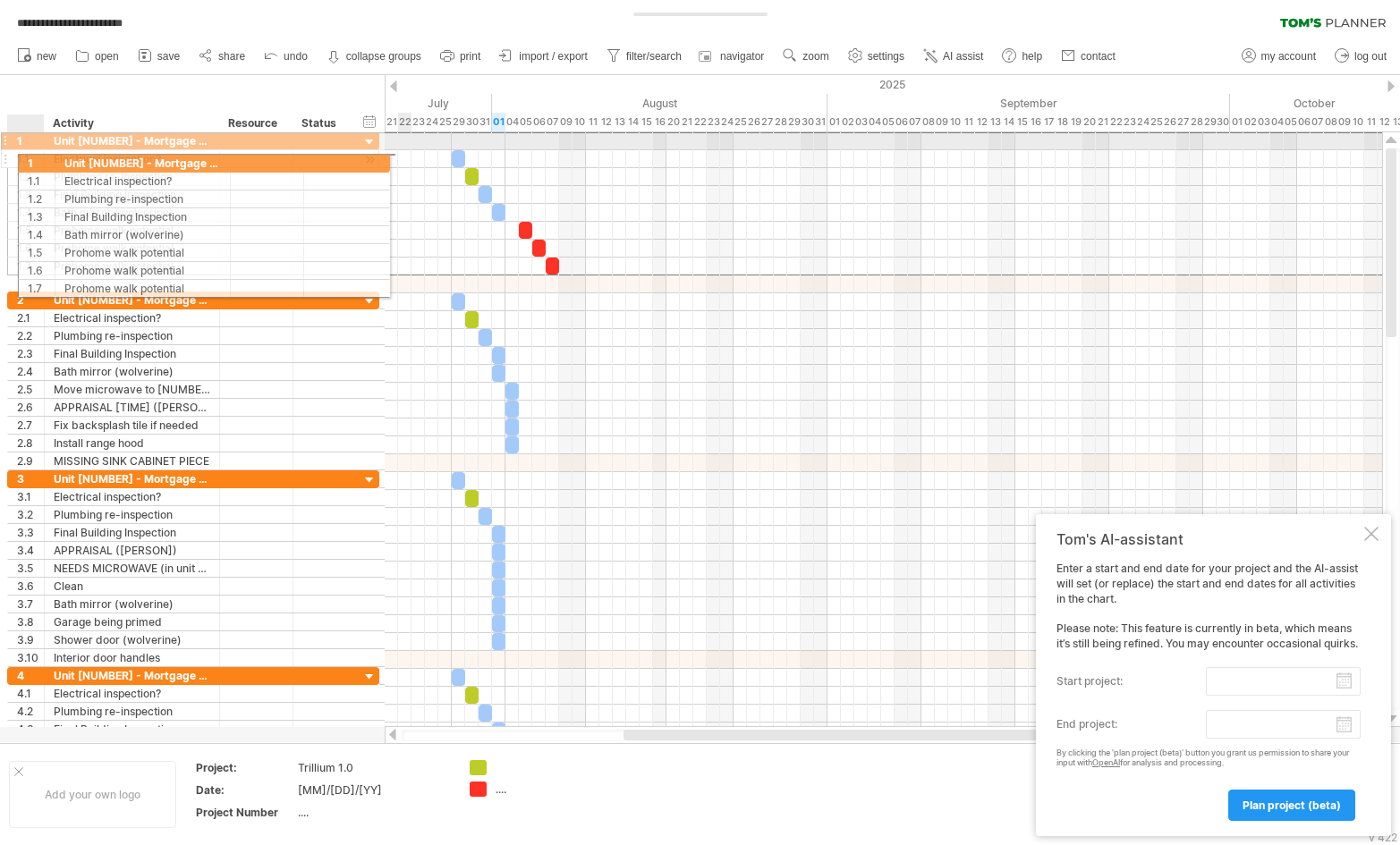 drag, startPoint x: 15, startPoint y: 140, endPoint x: 29, endPoint y: 156, distance: 21.26029 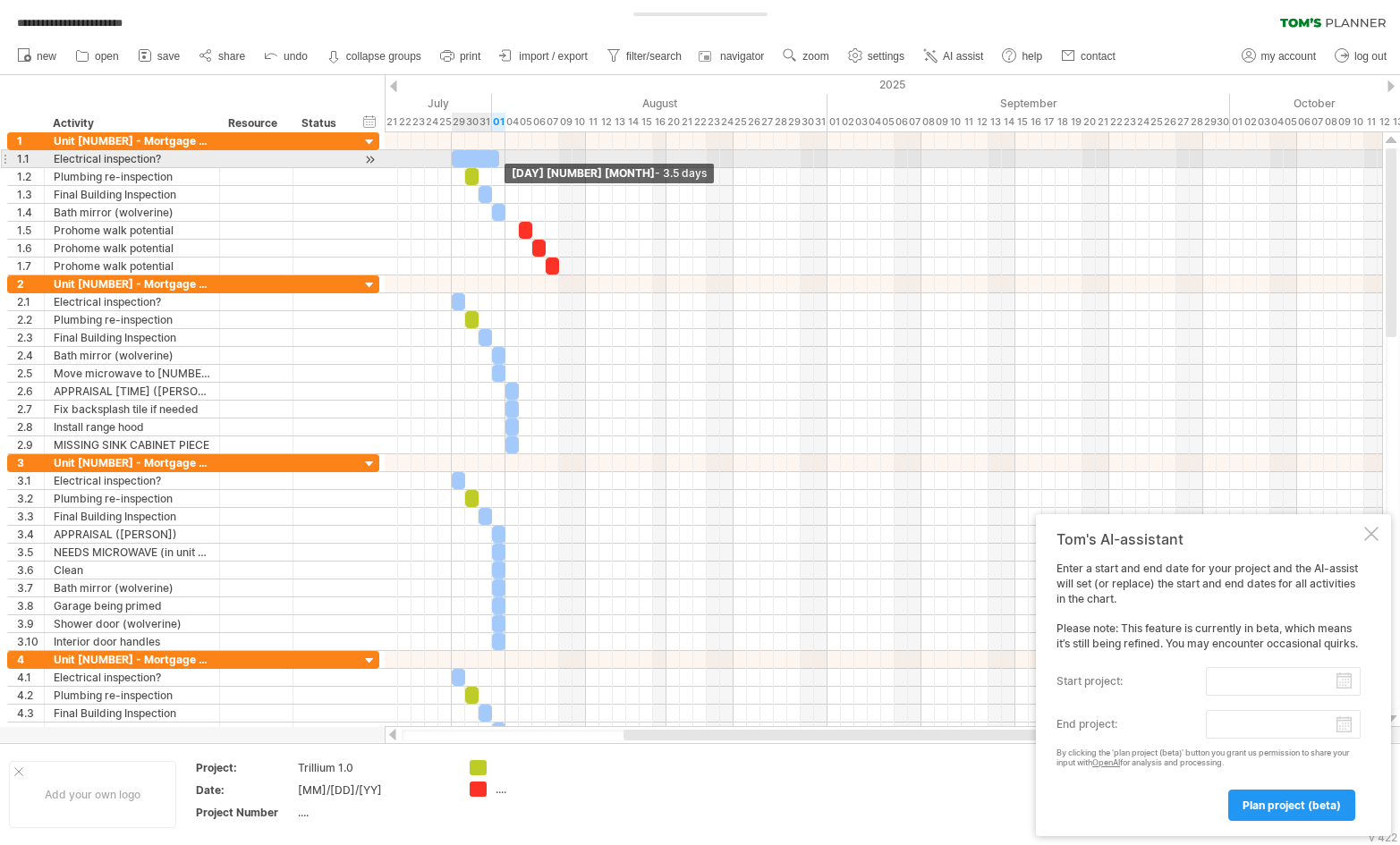 drag, startPoint x: 462, startPoint y: 157, endPoint x: 498, endPoint y: 157, distance: 36 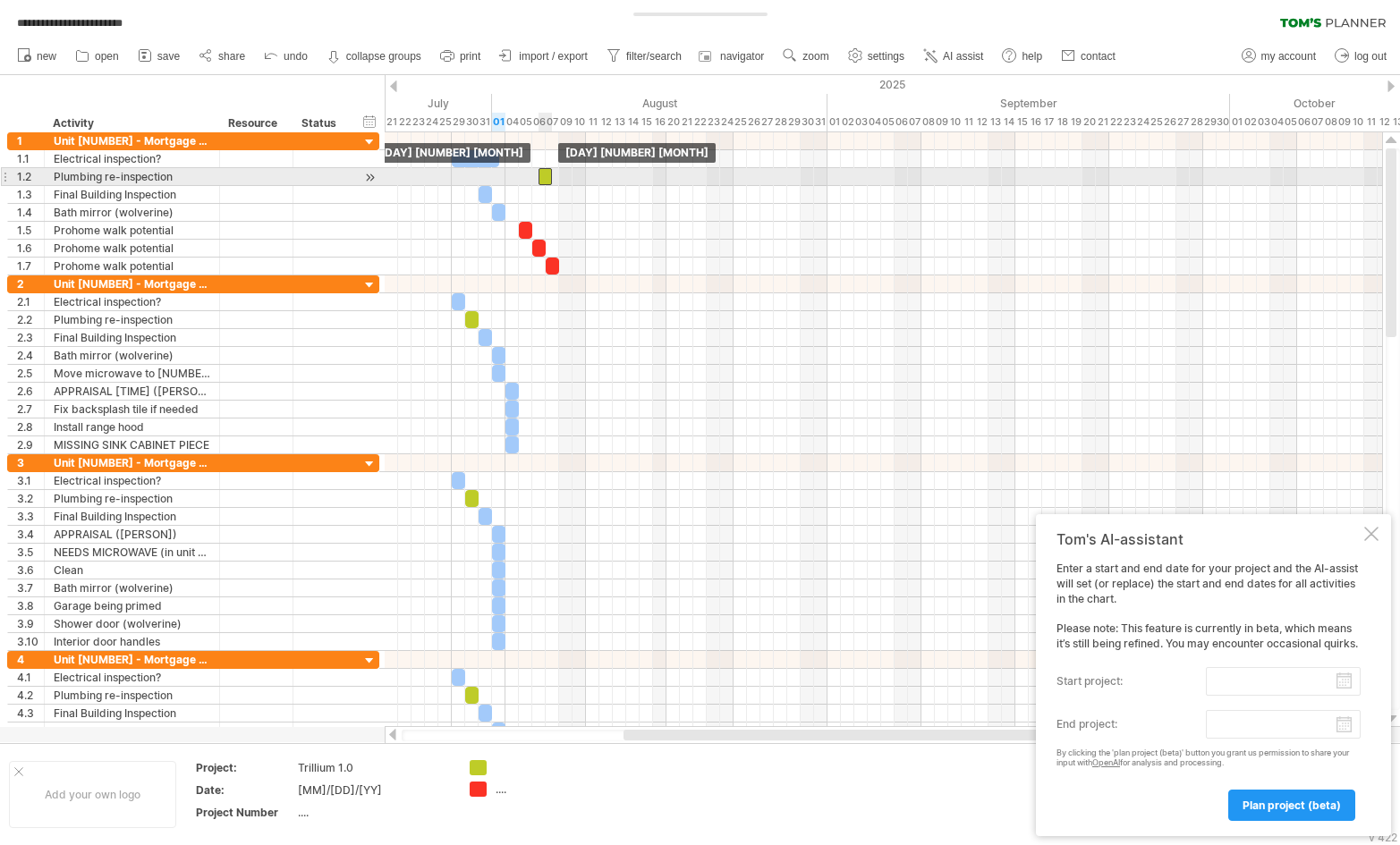 drag, startPoint x: 473, startPoint y: 173, endPoint x: 547, endPoint y: 173, distance: 74 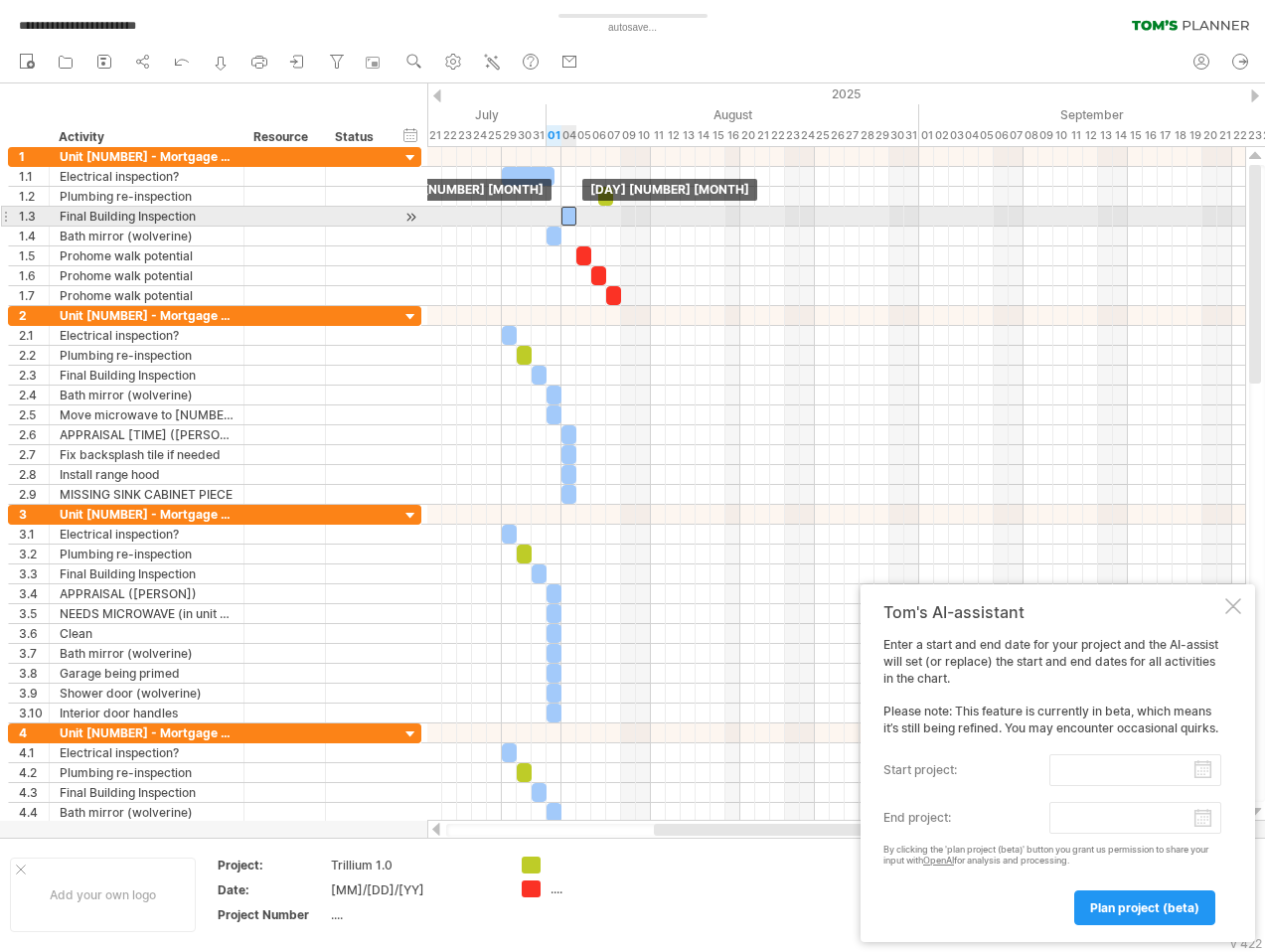 drag, startPoint x: 536, startPoint y: 214, endPoint x: 566, endPoint y: 217, distance: 30.149627 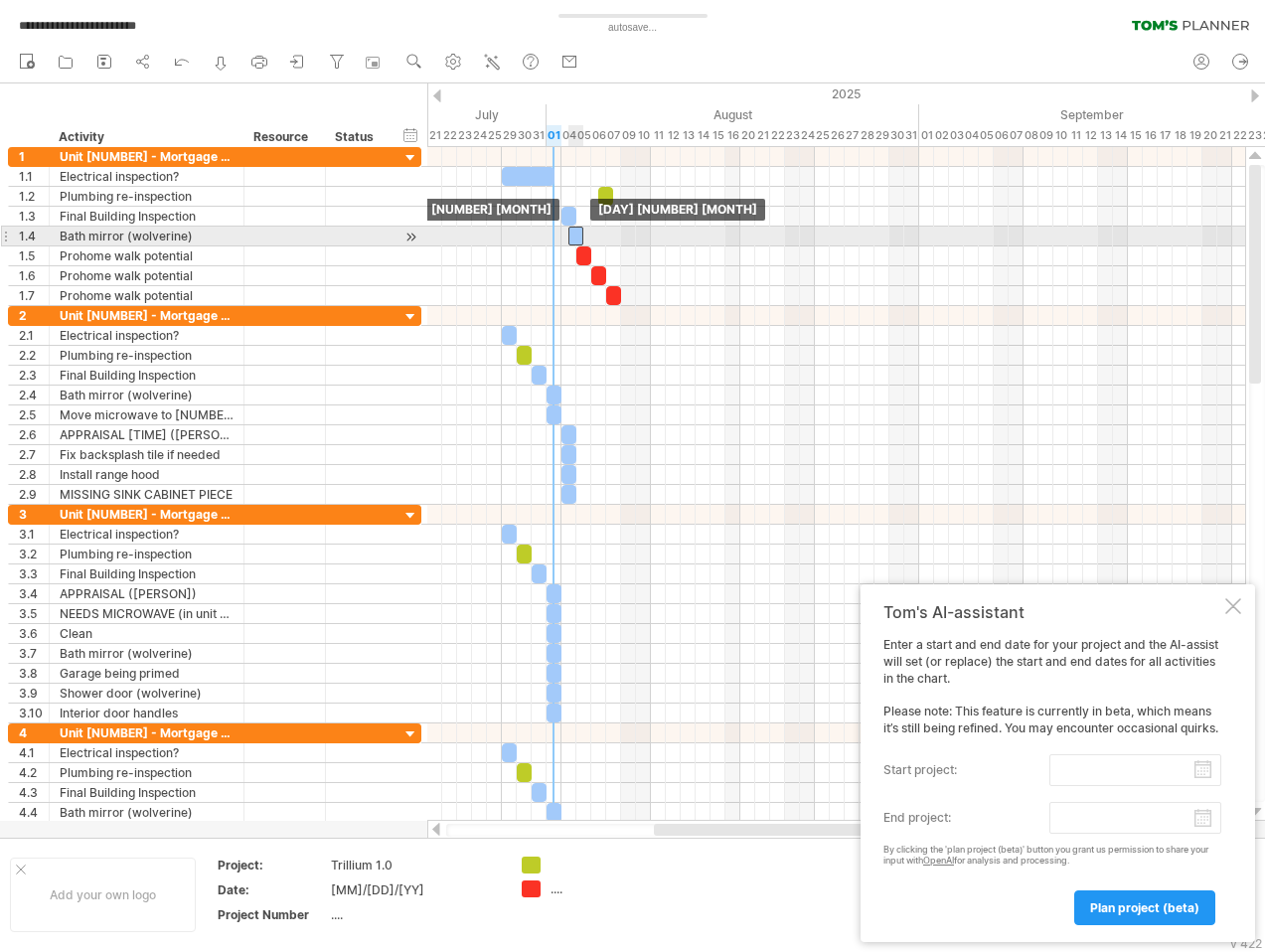 drag, startPoint x: 553, startPoint y: 236, endPoint x: 578, endPoint y: 236, distance: 25 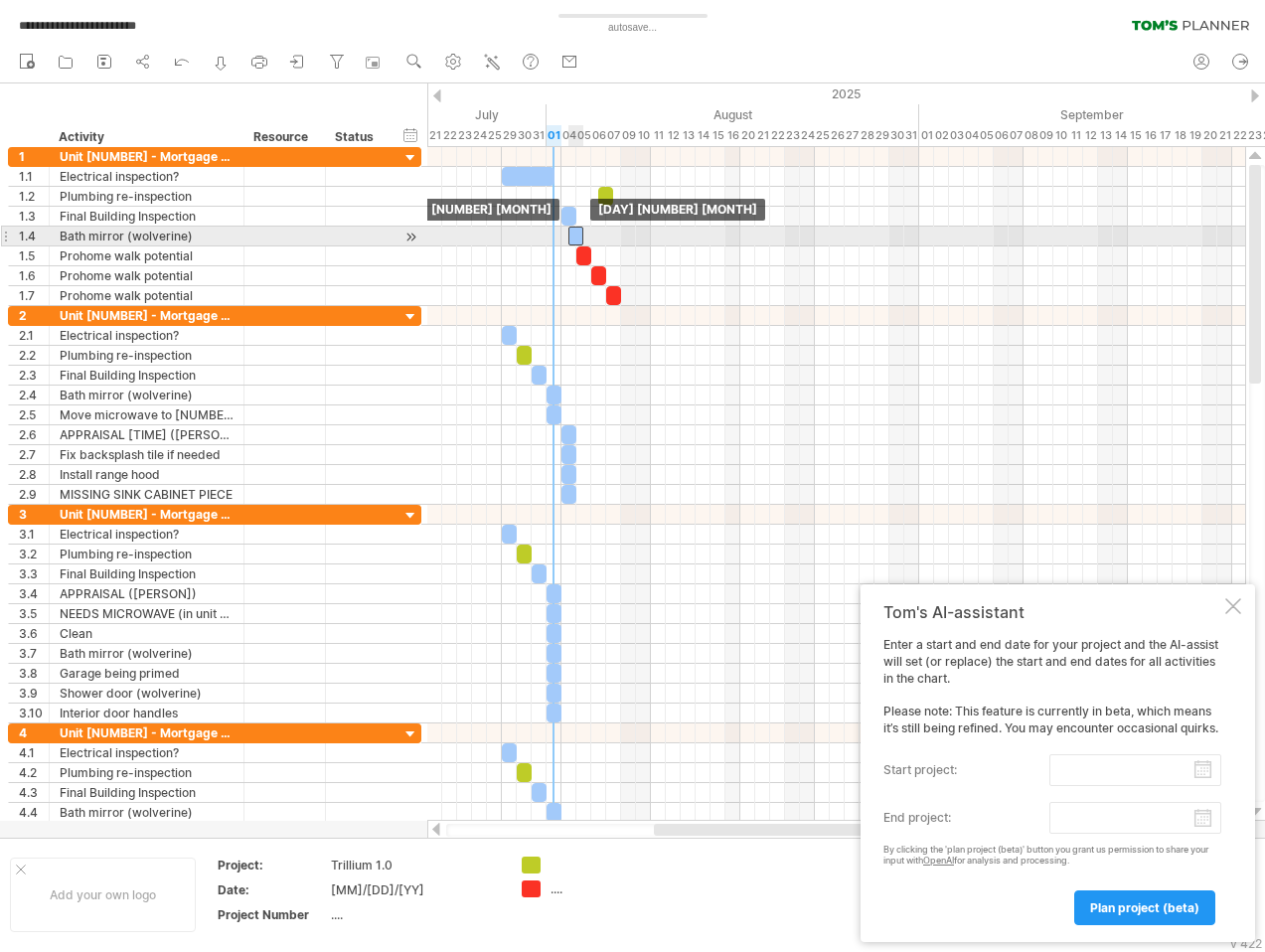 click at bounding box center [575, 236] 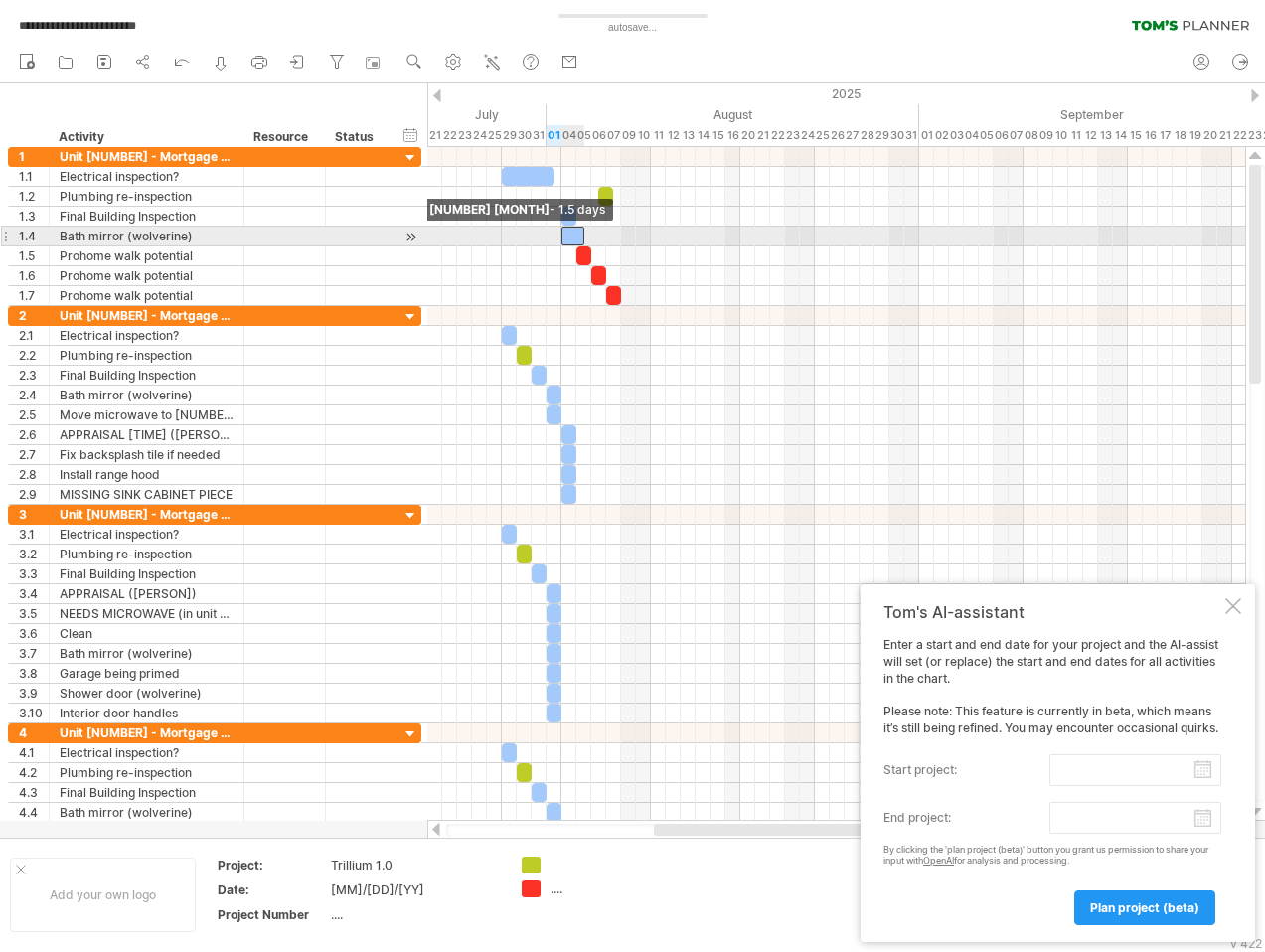 click at bounding box center [561, 236] 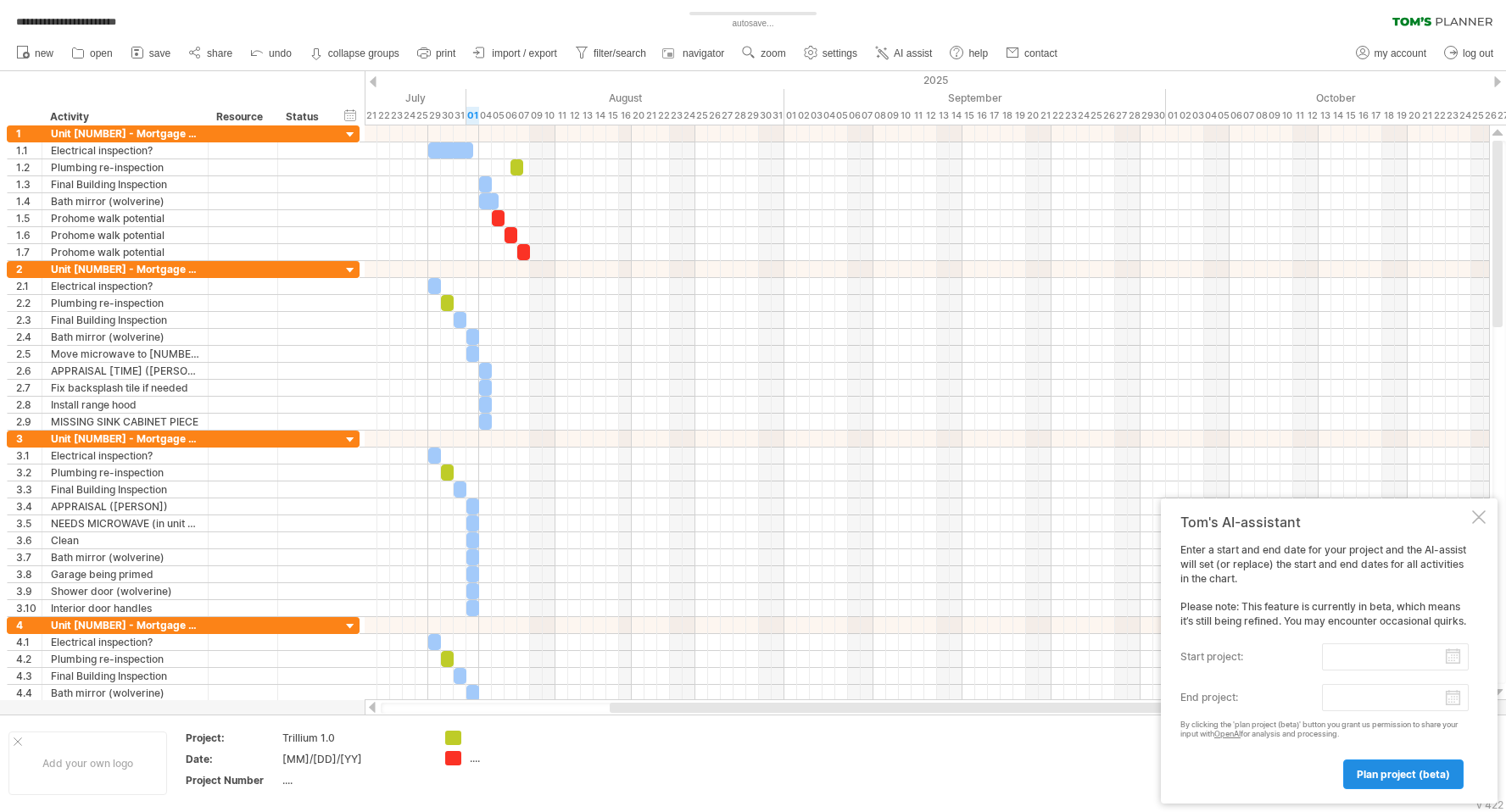 click on "plan project (beta)" at bounding box center (1403, 774) 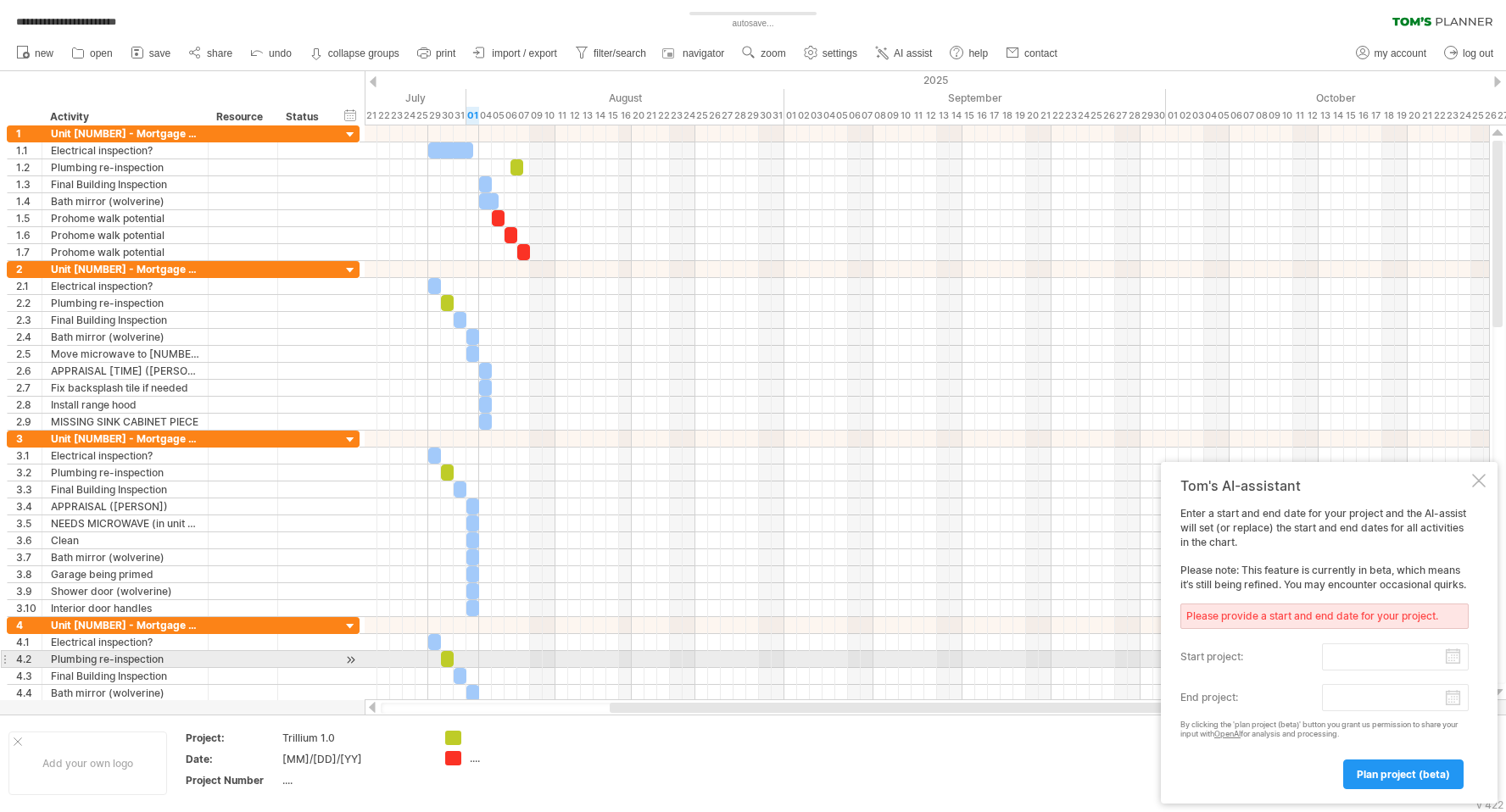 click on "start project:" at bounding box center (1395, 657) 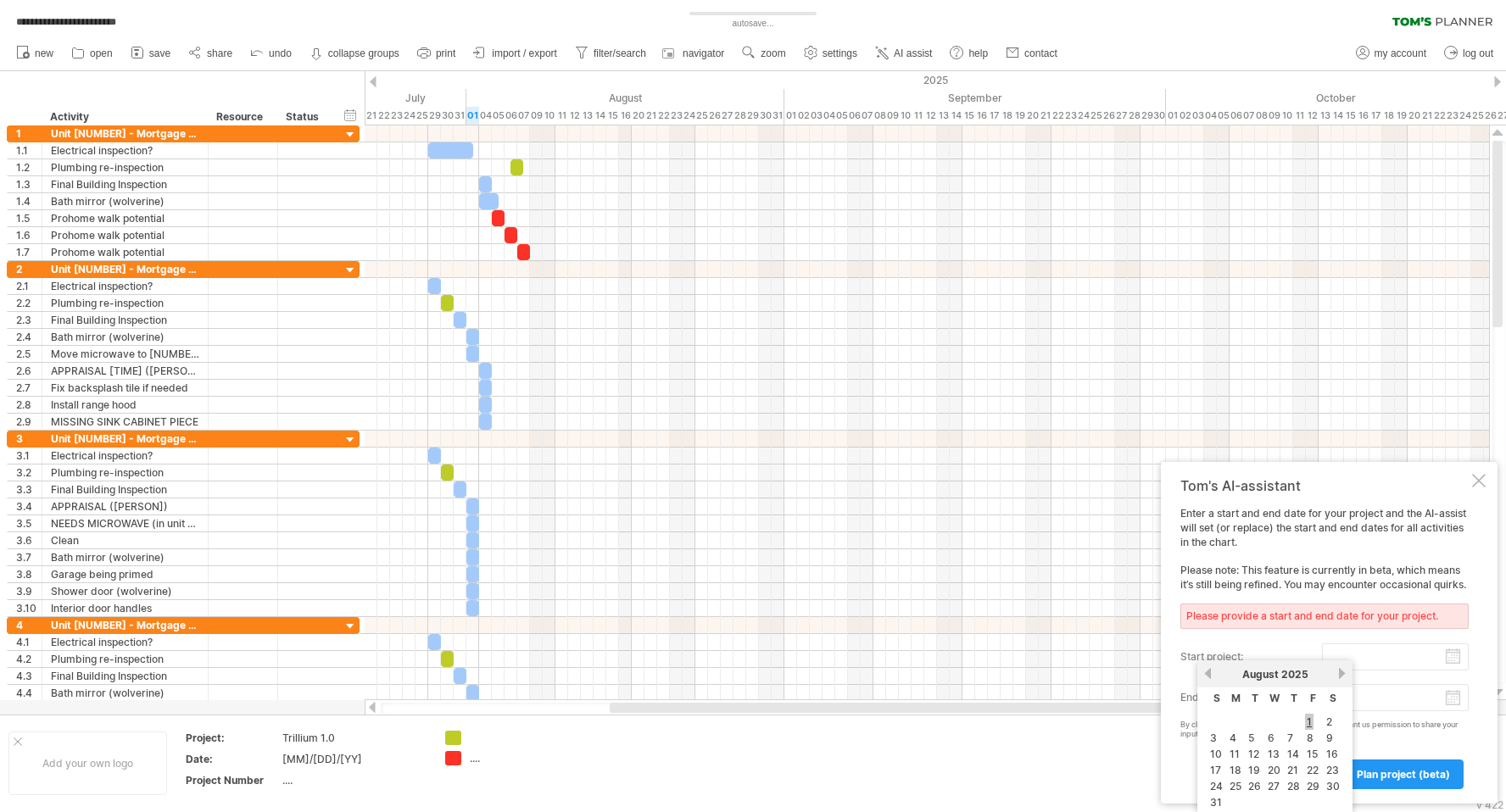 click on "1" at bounding box center [1309, 721] 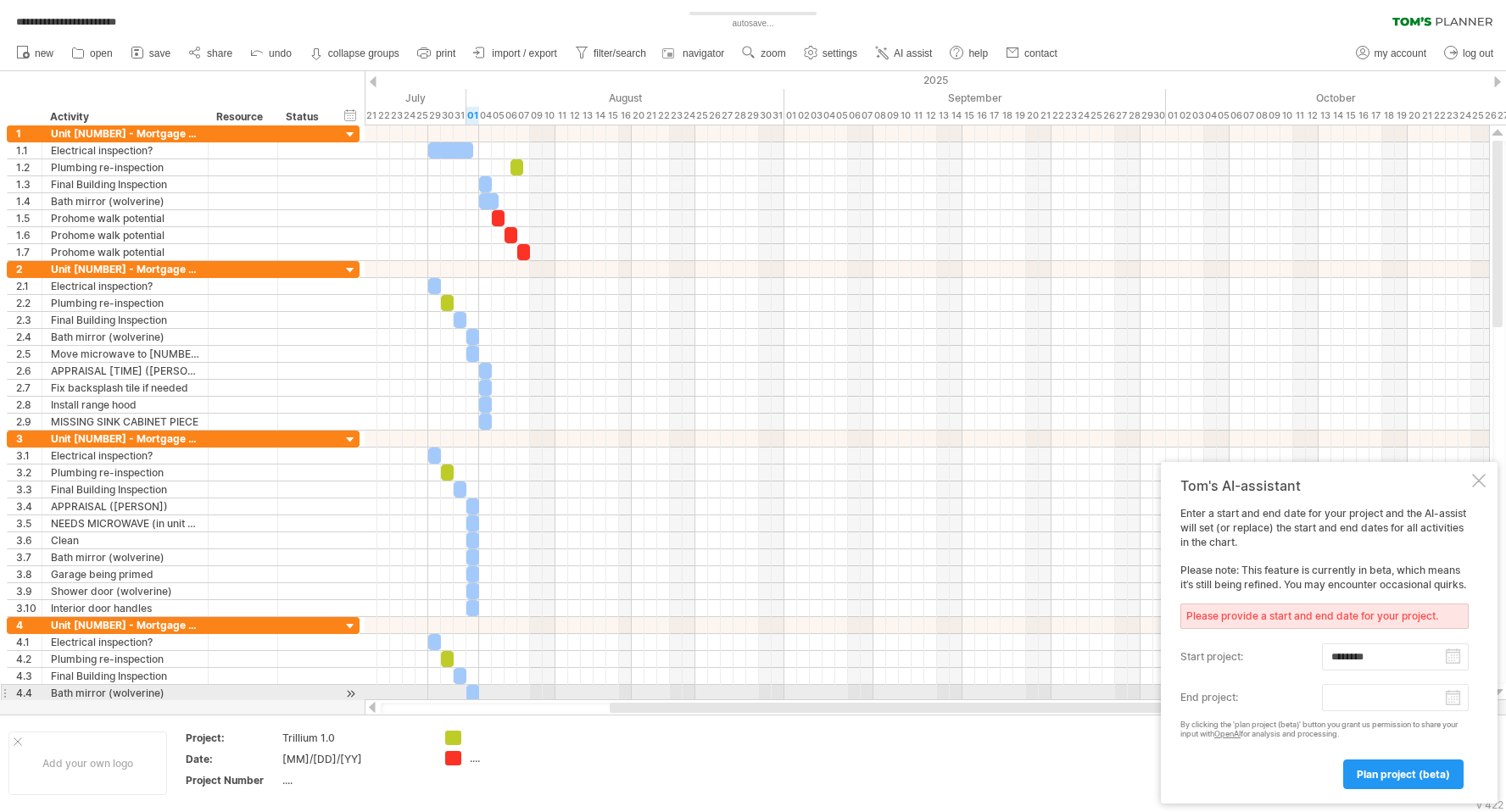 click on "**********" at bounding box center (753, 408) 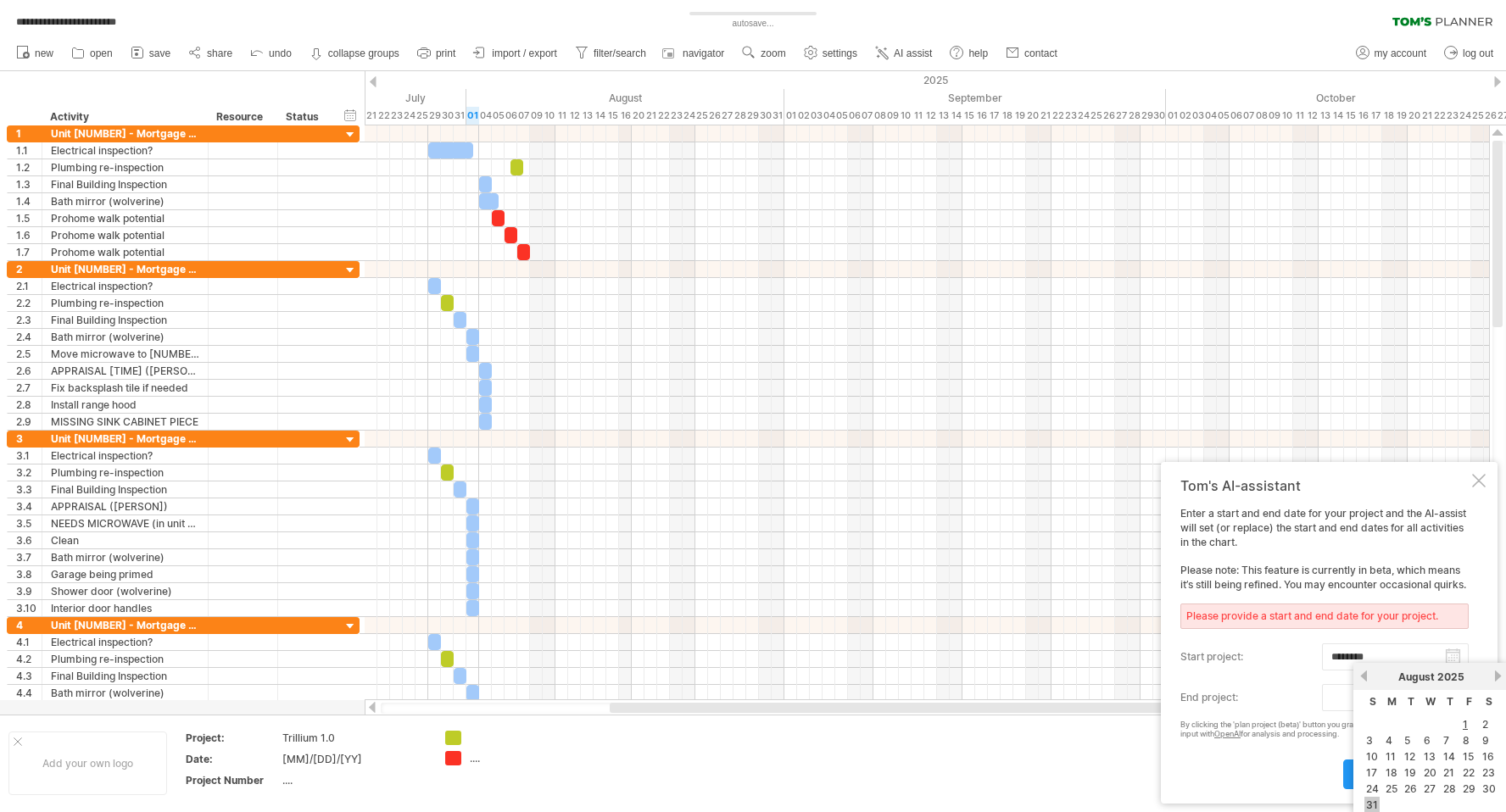 click on "31" at bounding box center (1372, 804) 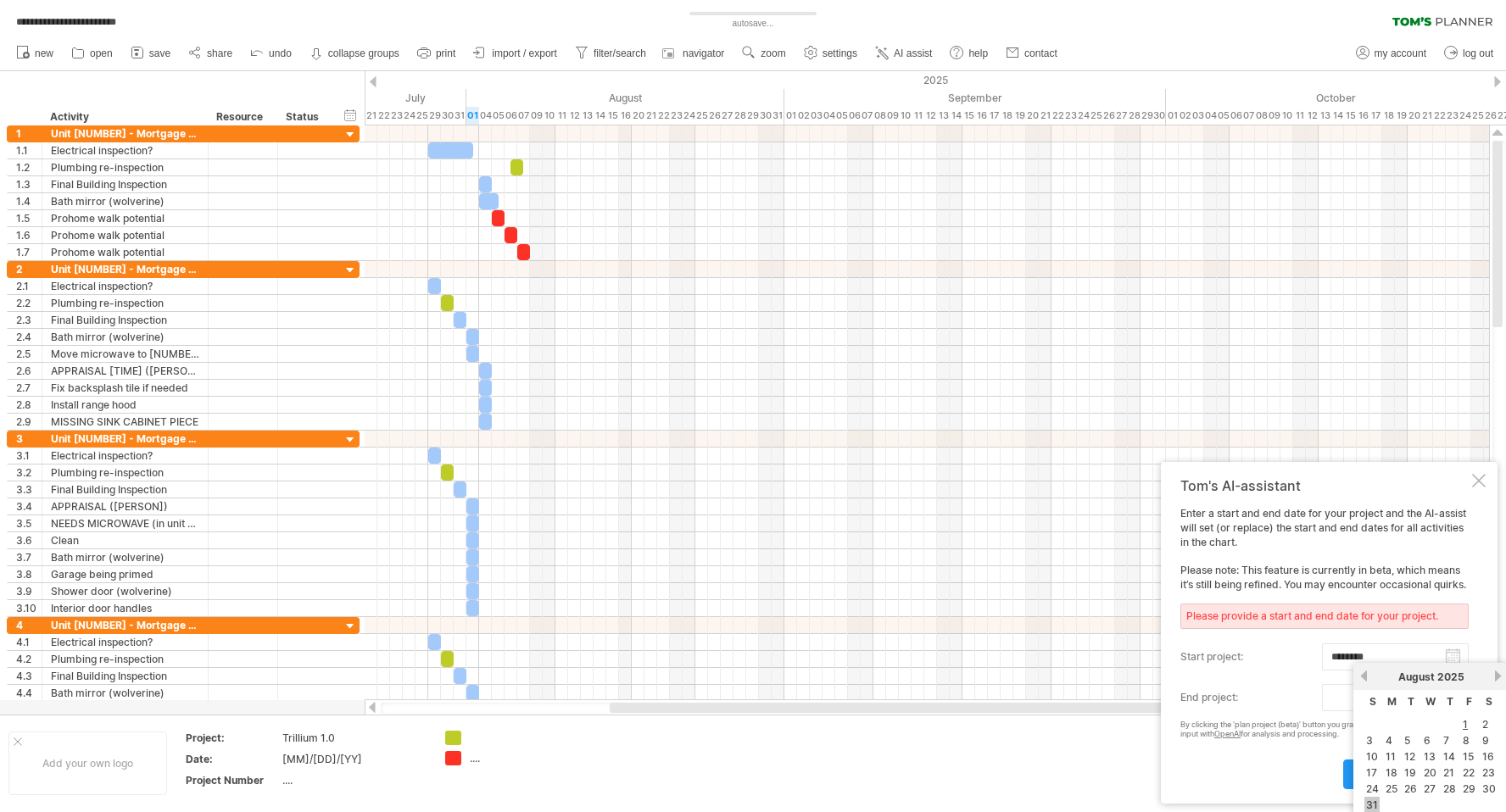 type on "********" 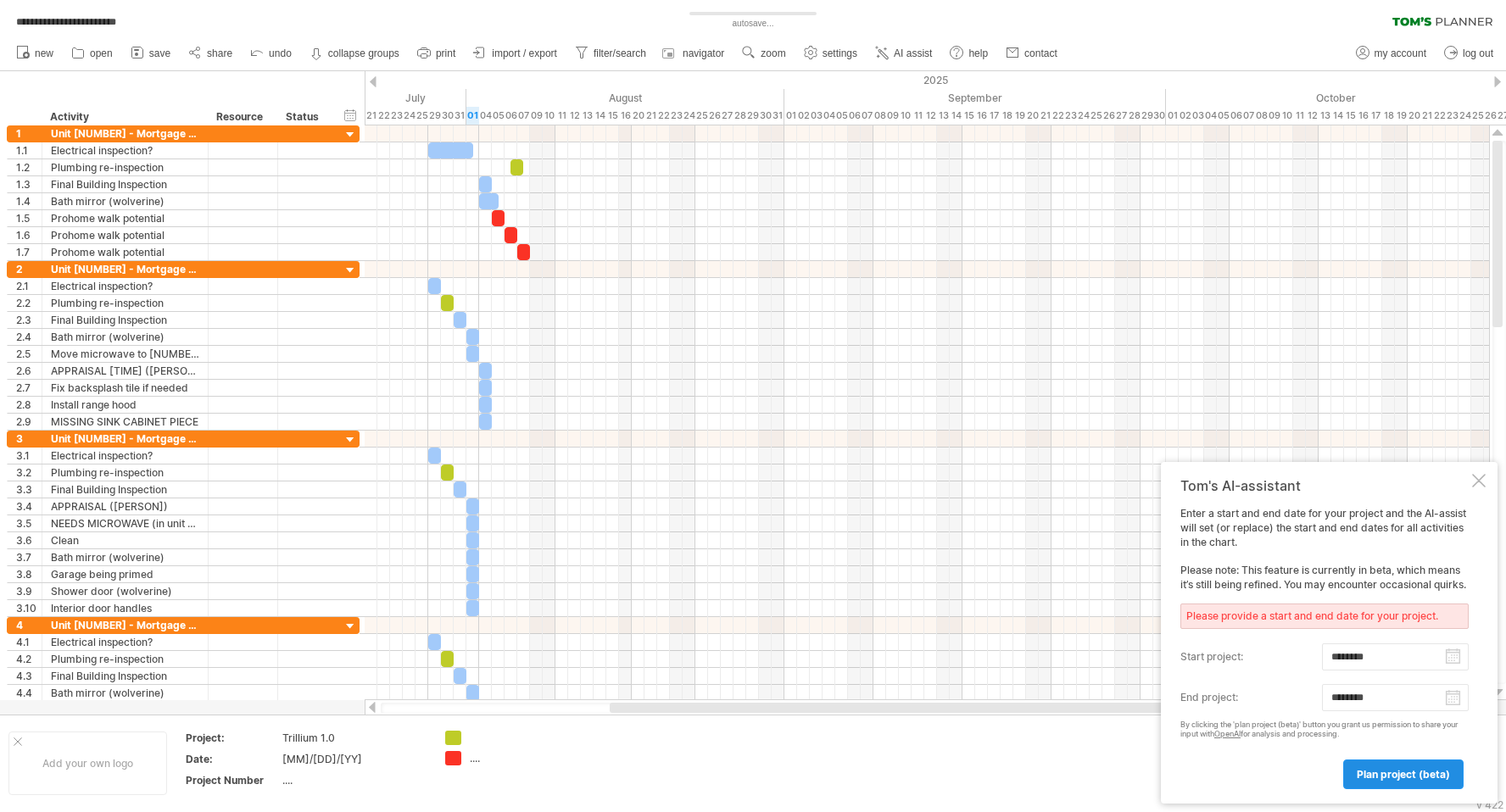 click on "plan project (beta)" at bounding box center [1403, 774] 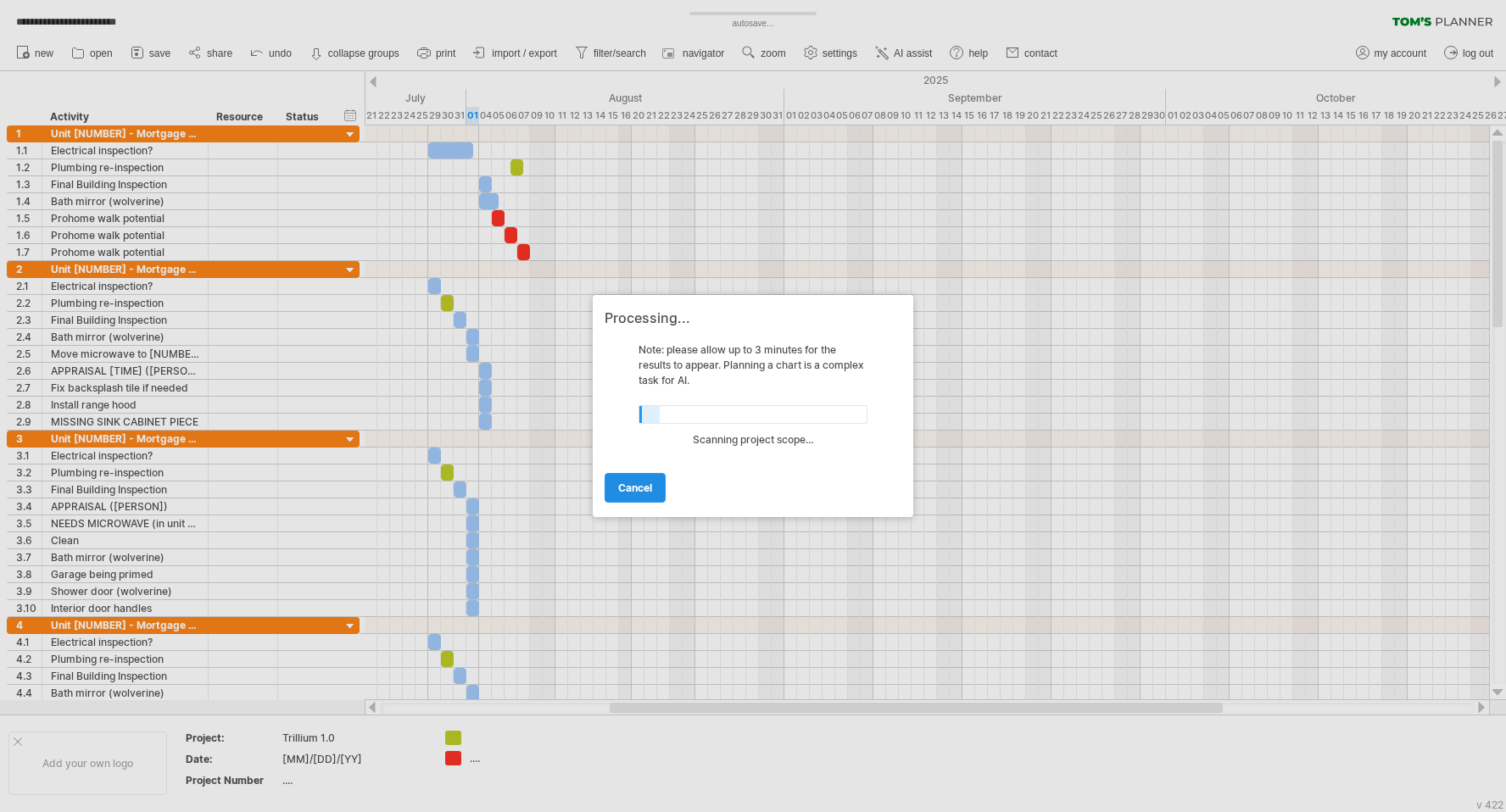 click on "cancel" at bounding box center [635, 487] 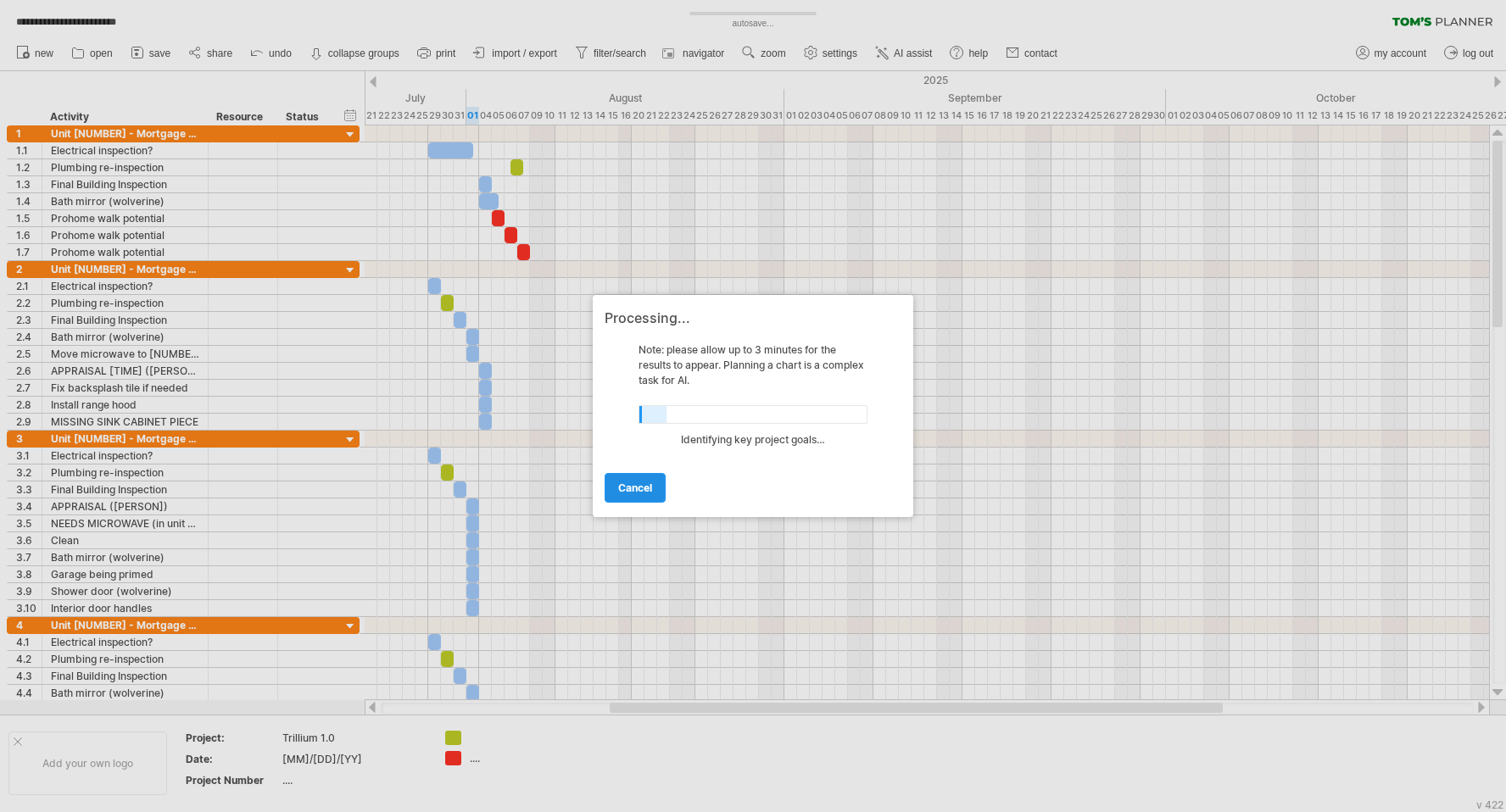 click on "cancel" at bounding box center [635, 487] 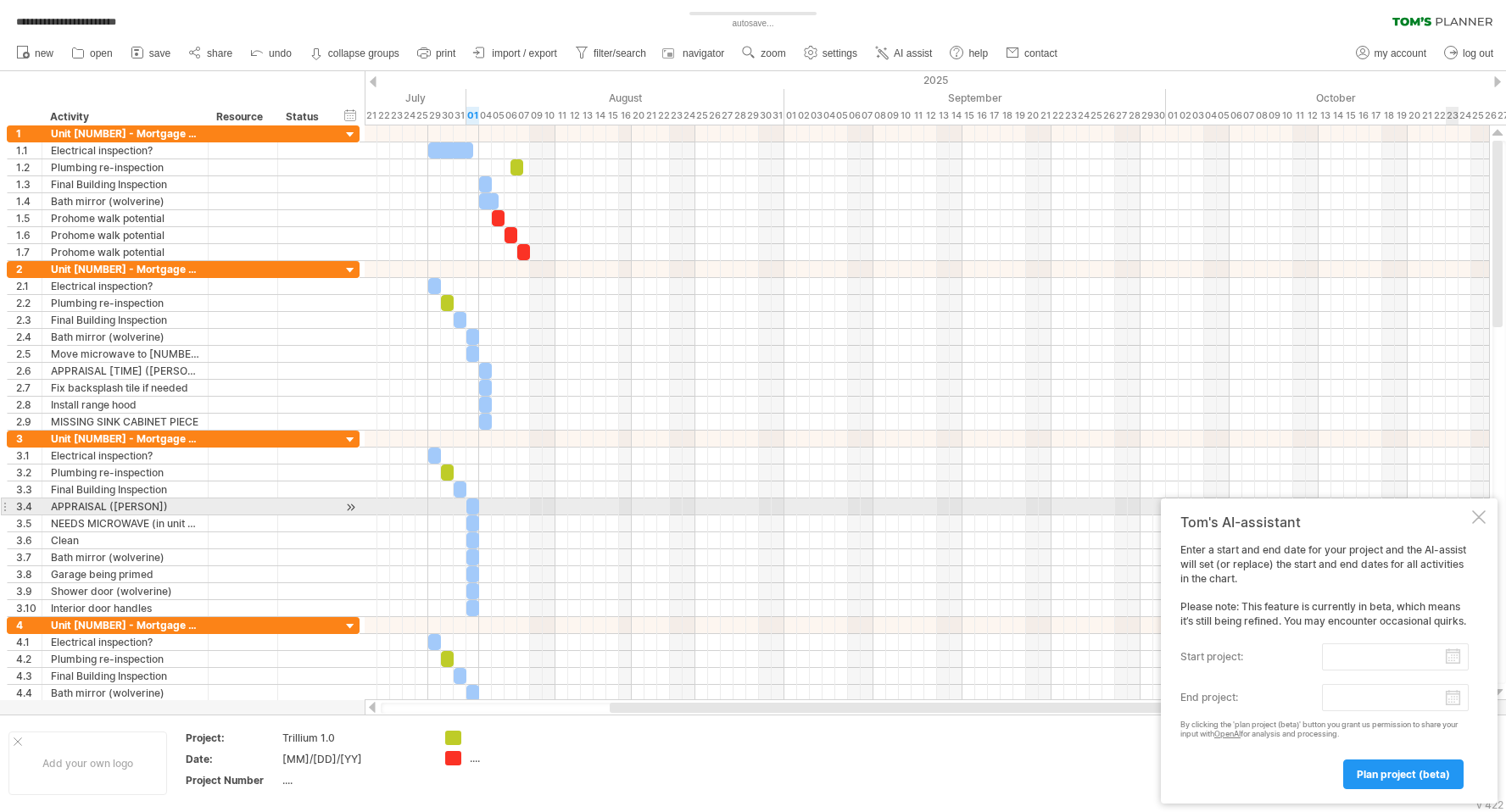click at bounding box center (1479, 517) 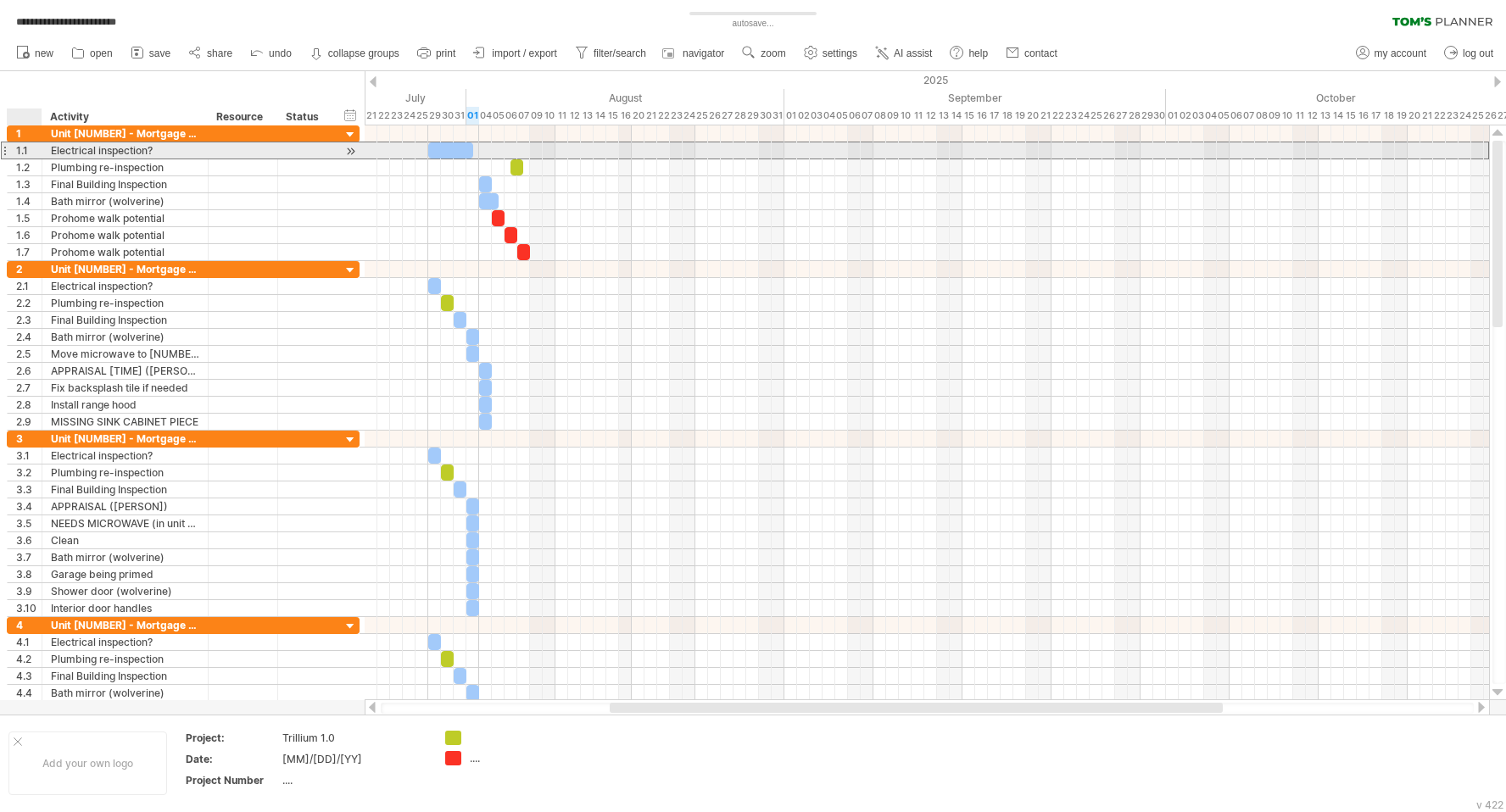 click on "**********" at bounding box center [126, 150] 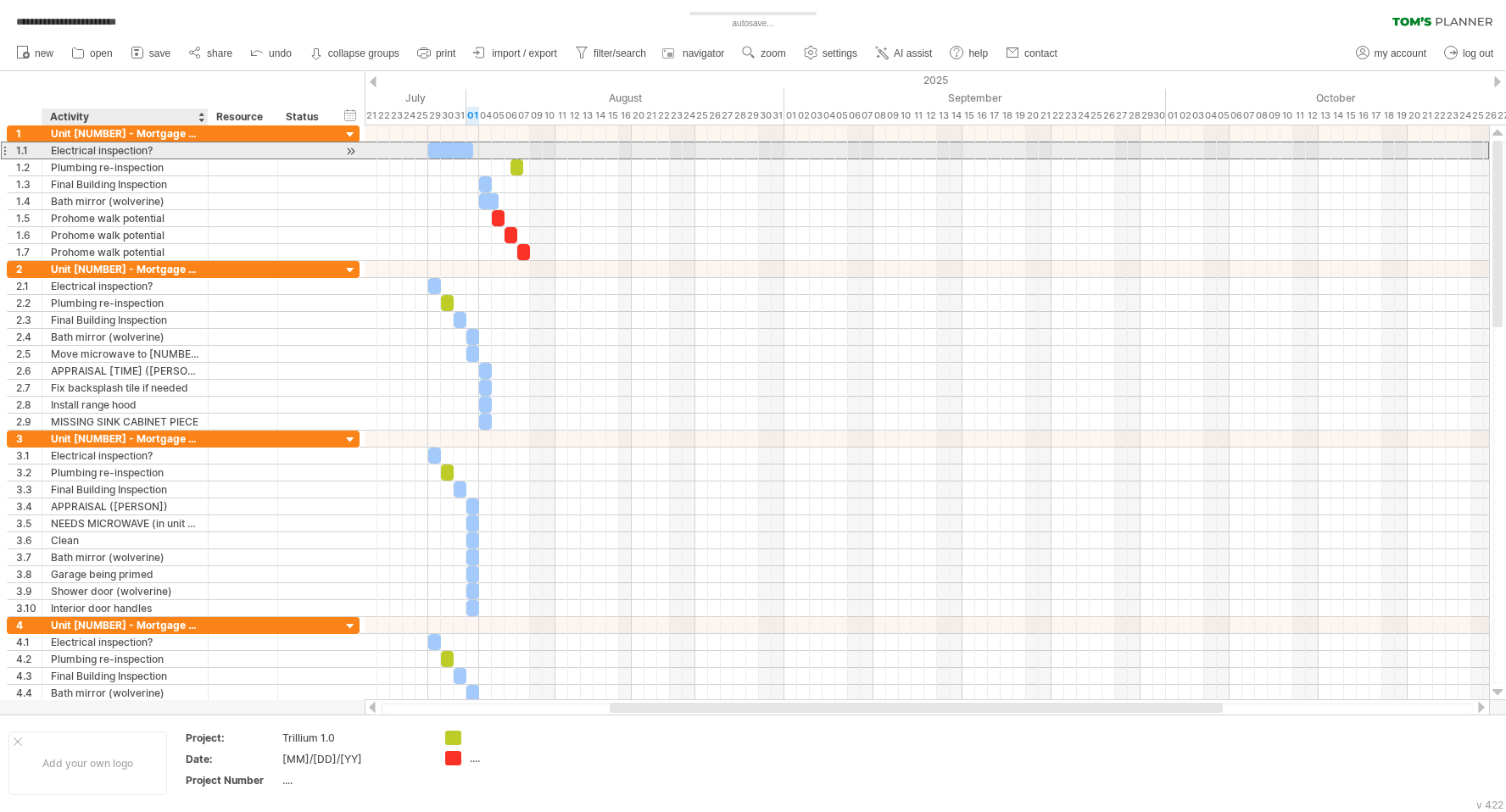 click on "Electrical inspection?" at bounding box center (125, 150) 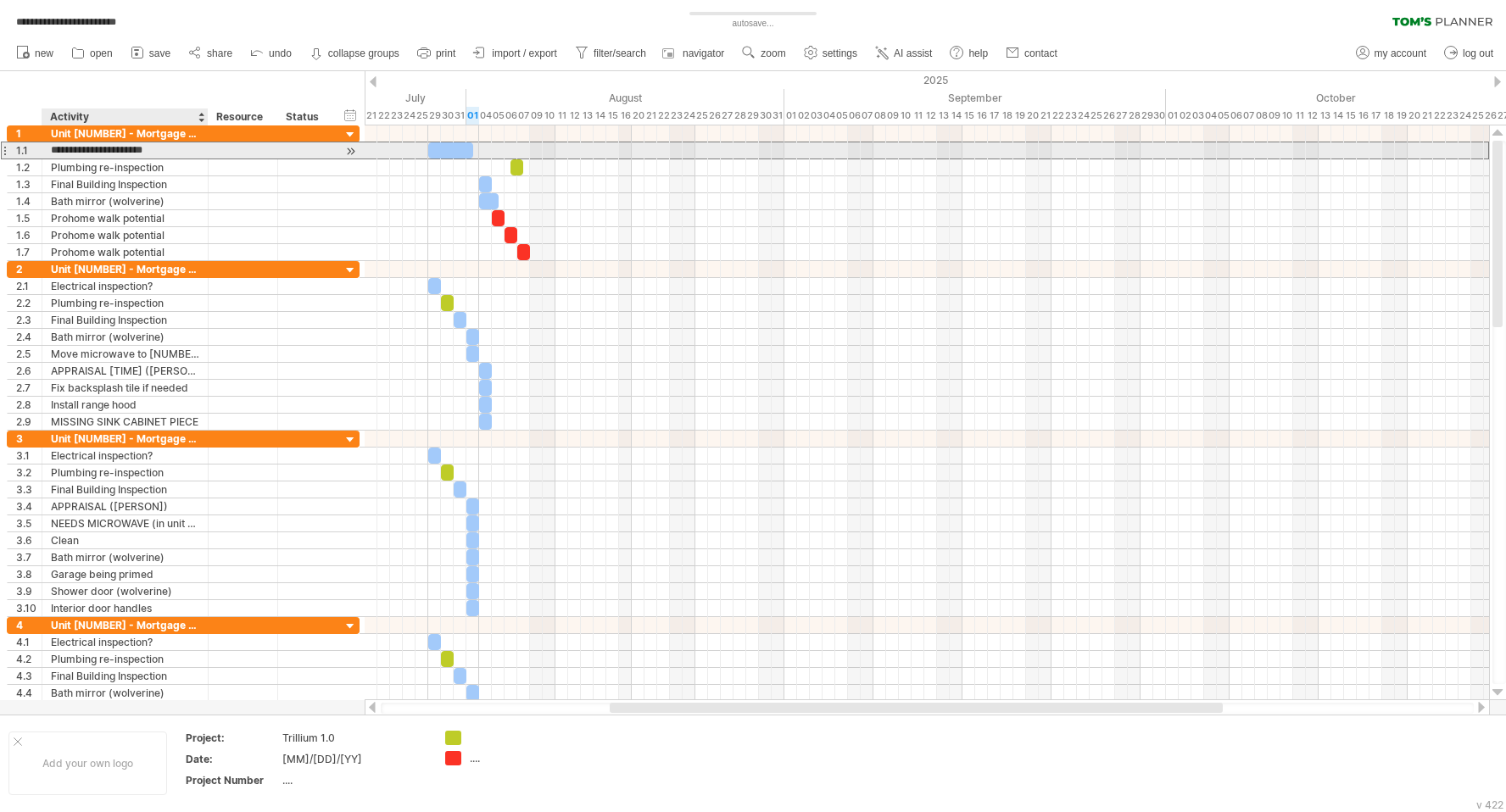 click on "**********" at bounding box center (125, 150) 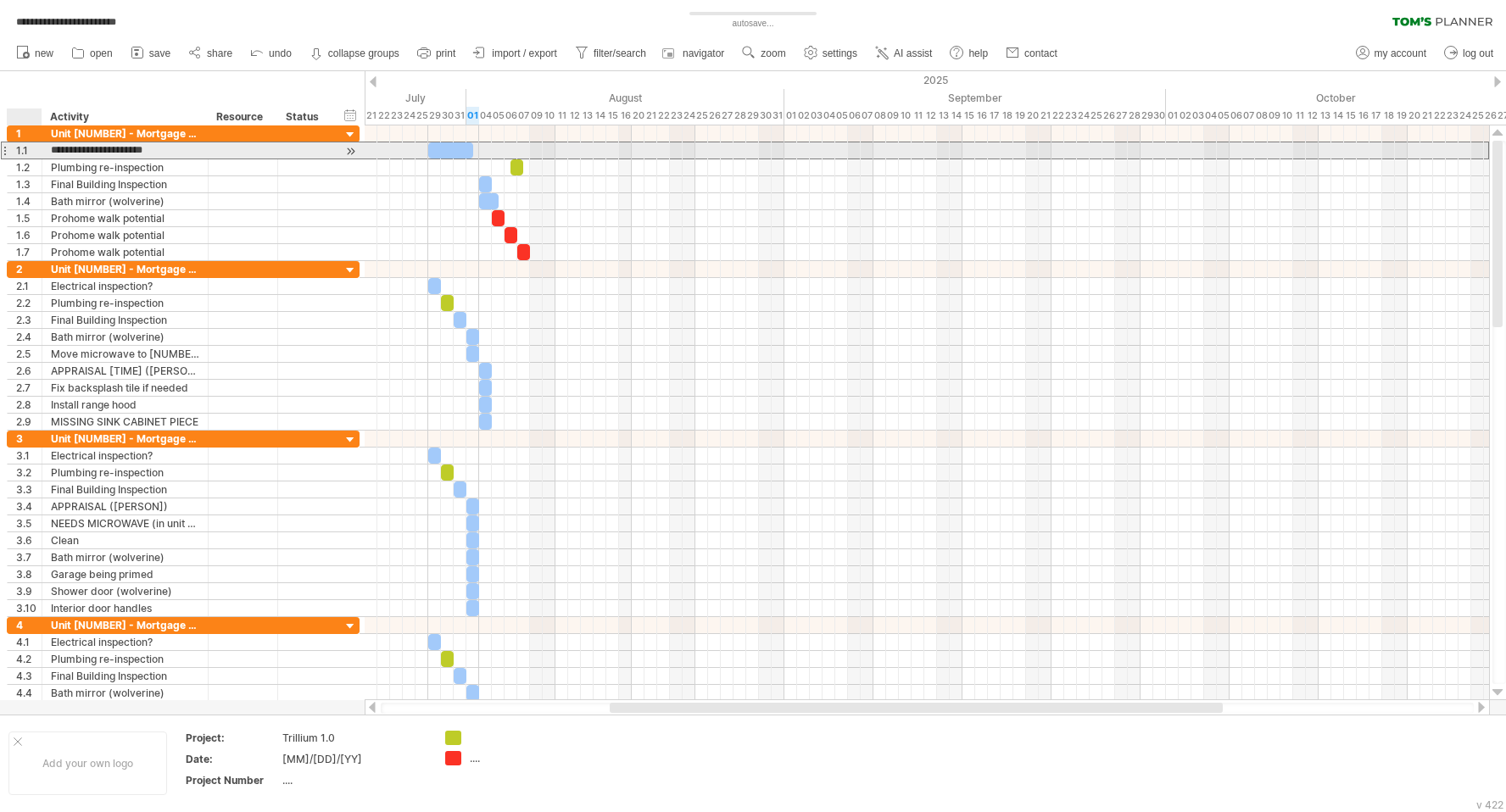 drag, startPoint x: 165, startPoint y: 150, endPoint x: 47, endPoint y: 148, distance: 118.01695 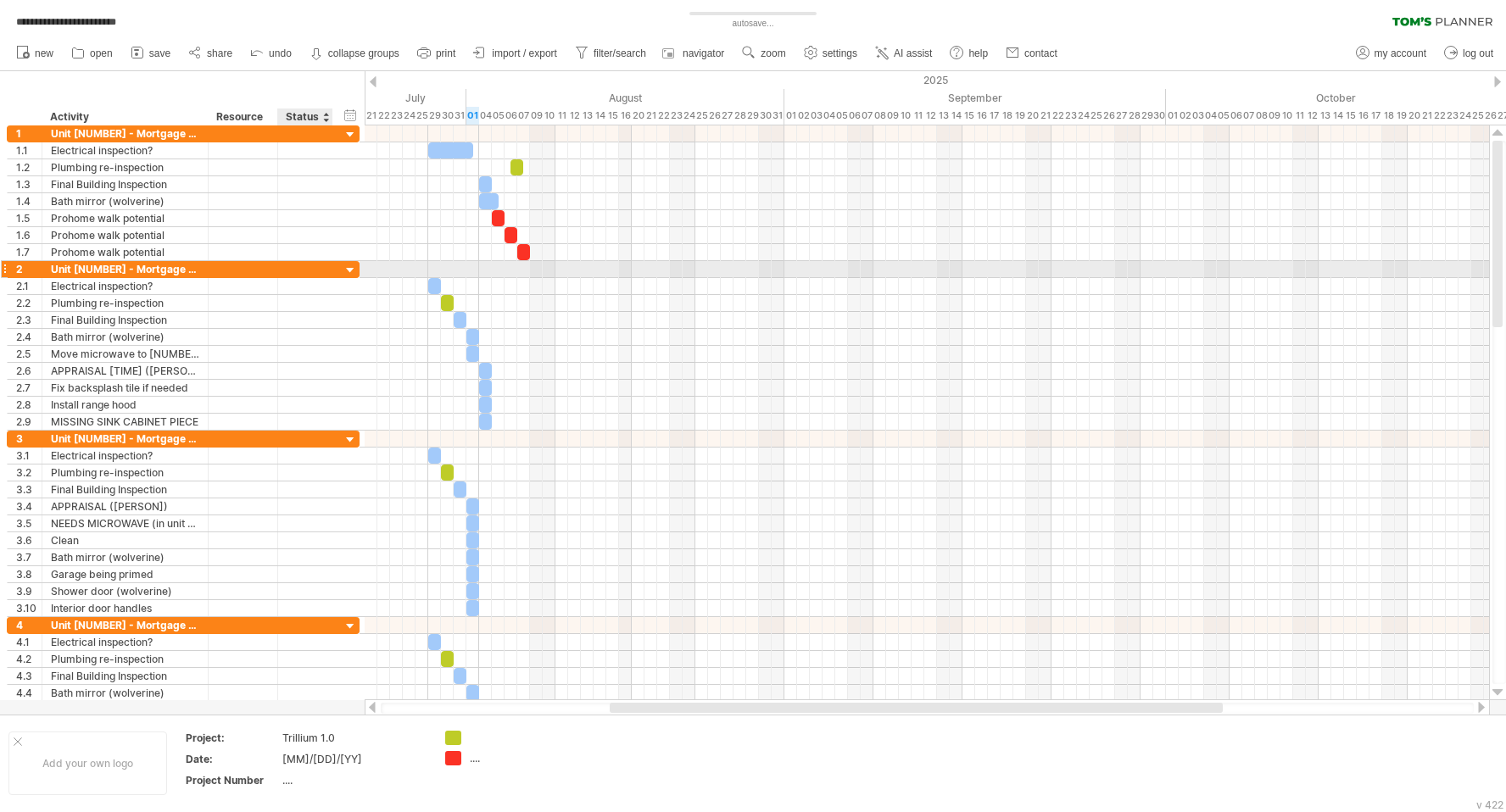 click at bounding box center [350, 270] 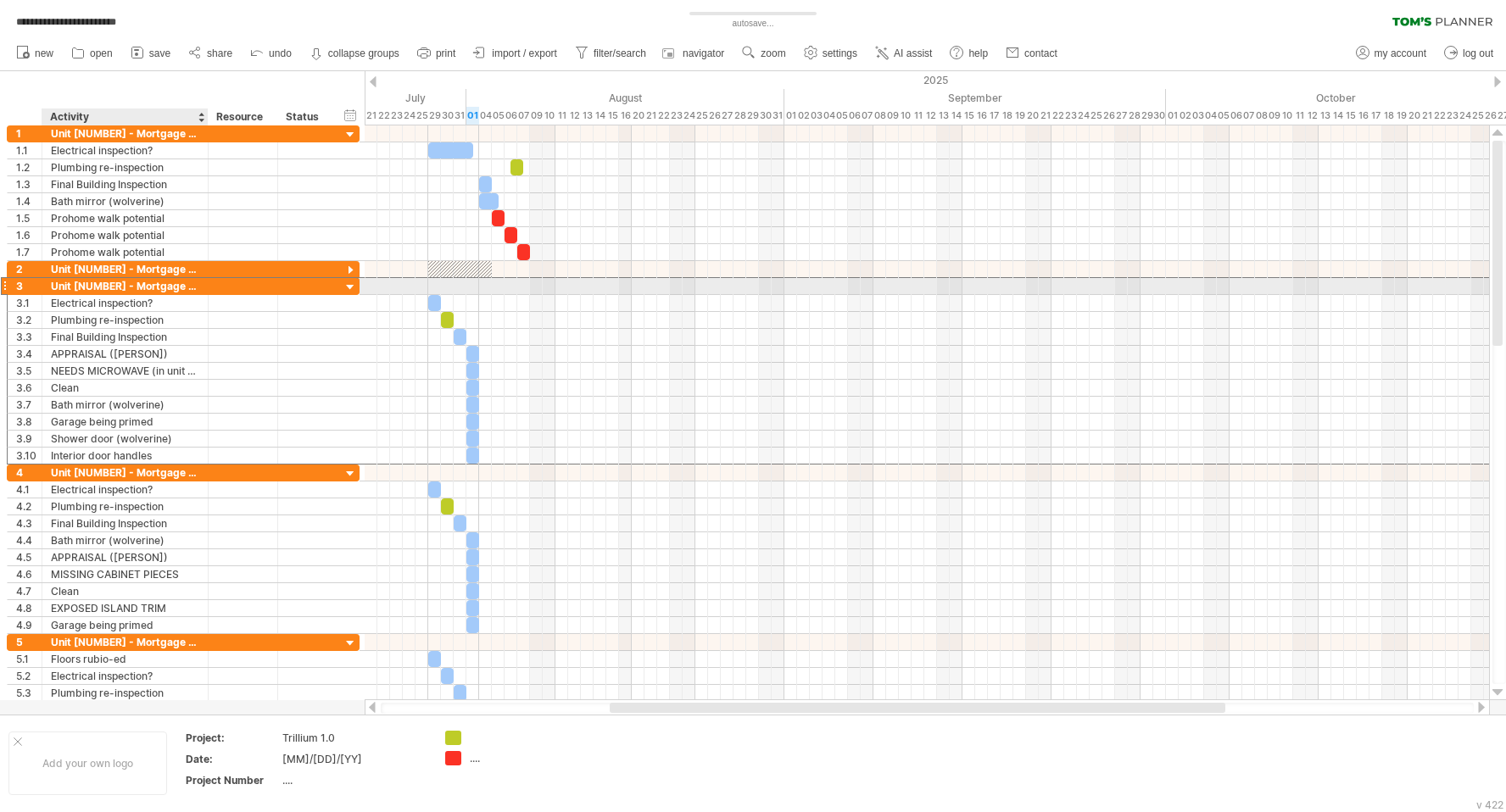click on "Unit [NUMBER] - Mortgage ([BANK])" at bounding box center (125, 286) 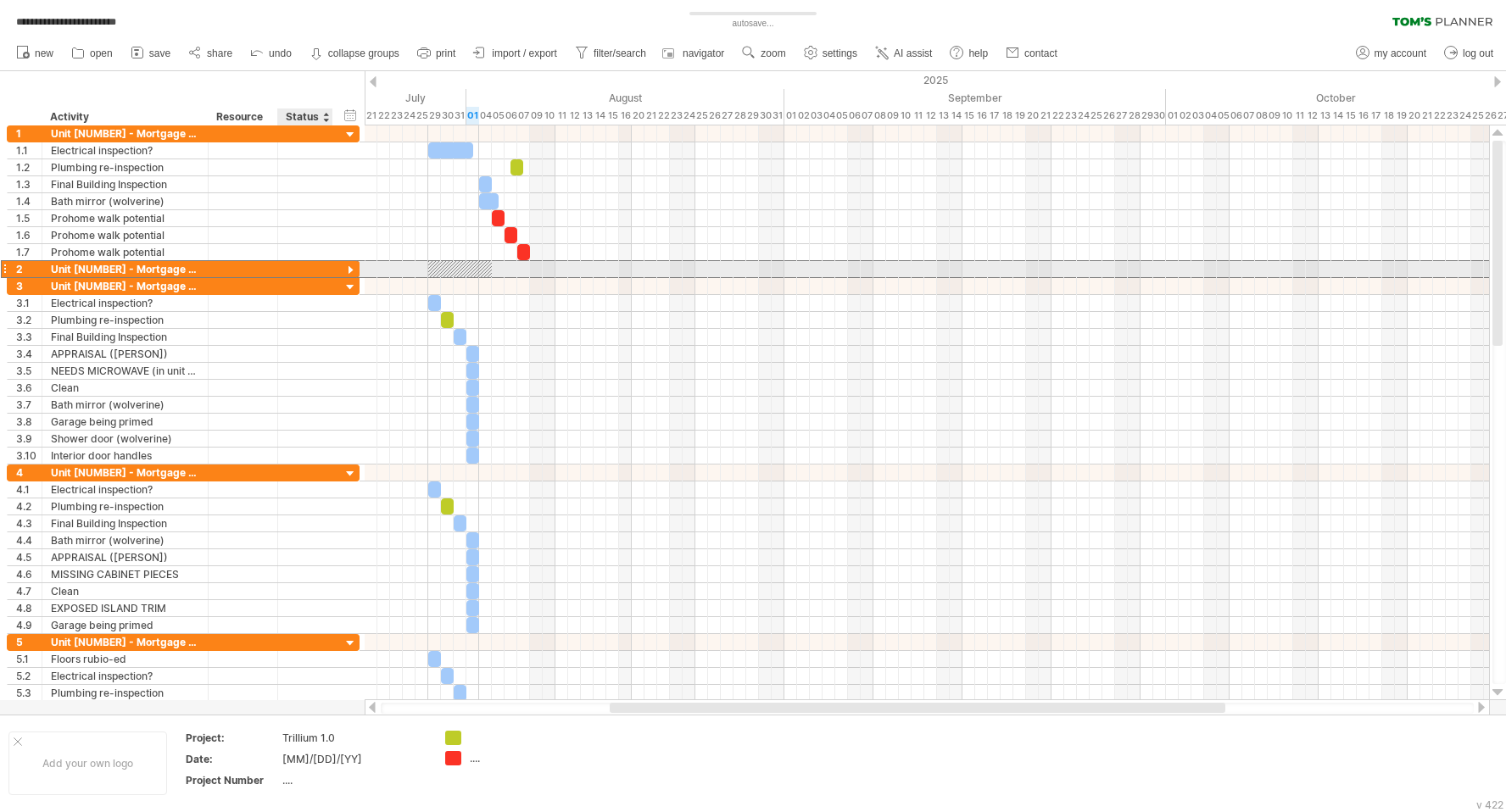 click at bounding box center (305, 269) 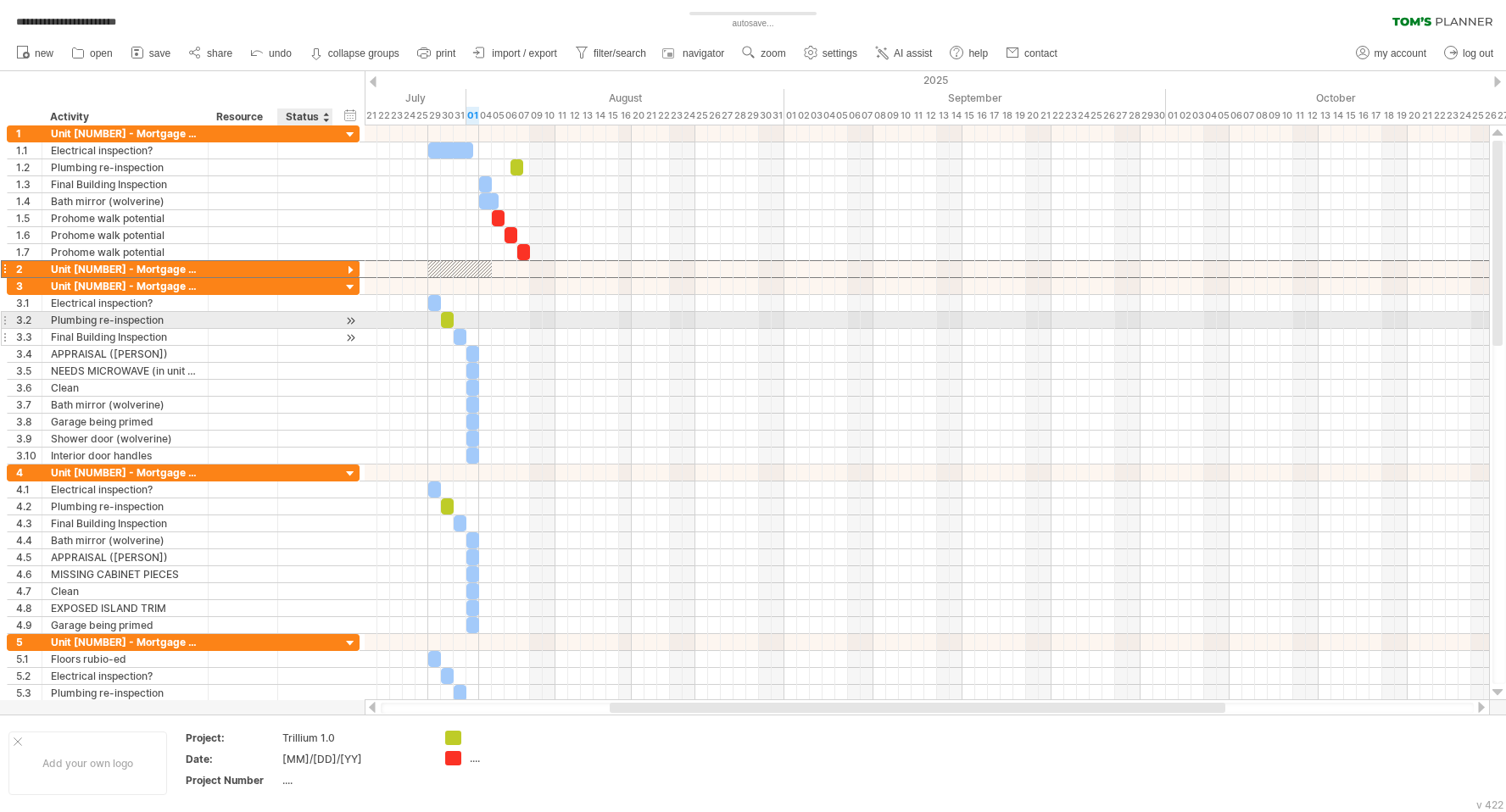 click on "**********" at bounding box center (183, 337) 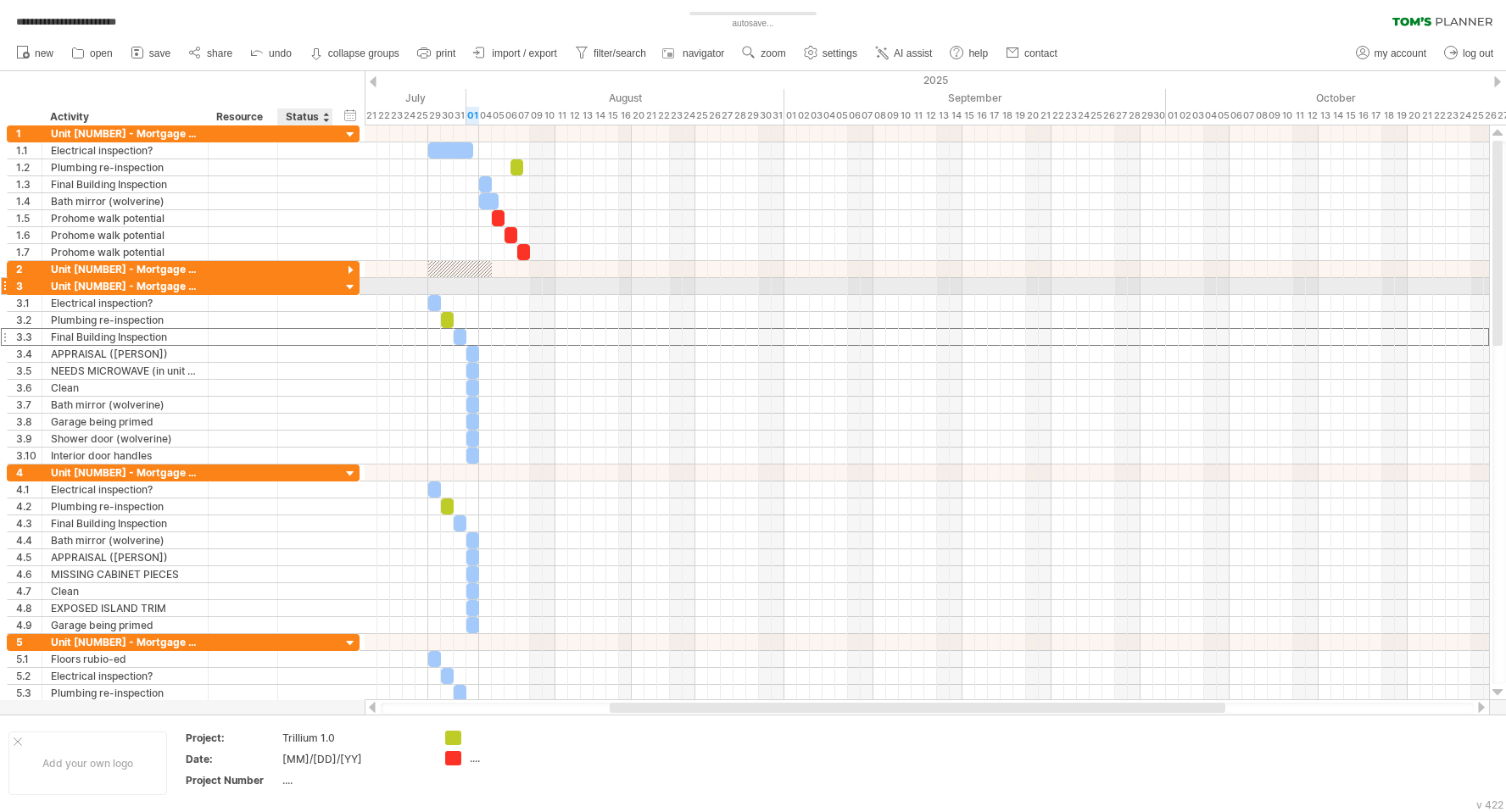 click at bounding box center (350, 287) 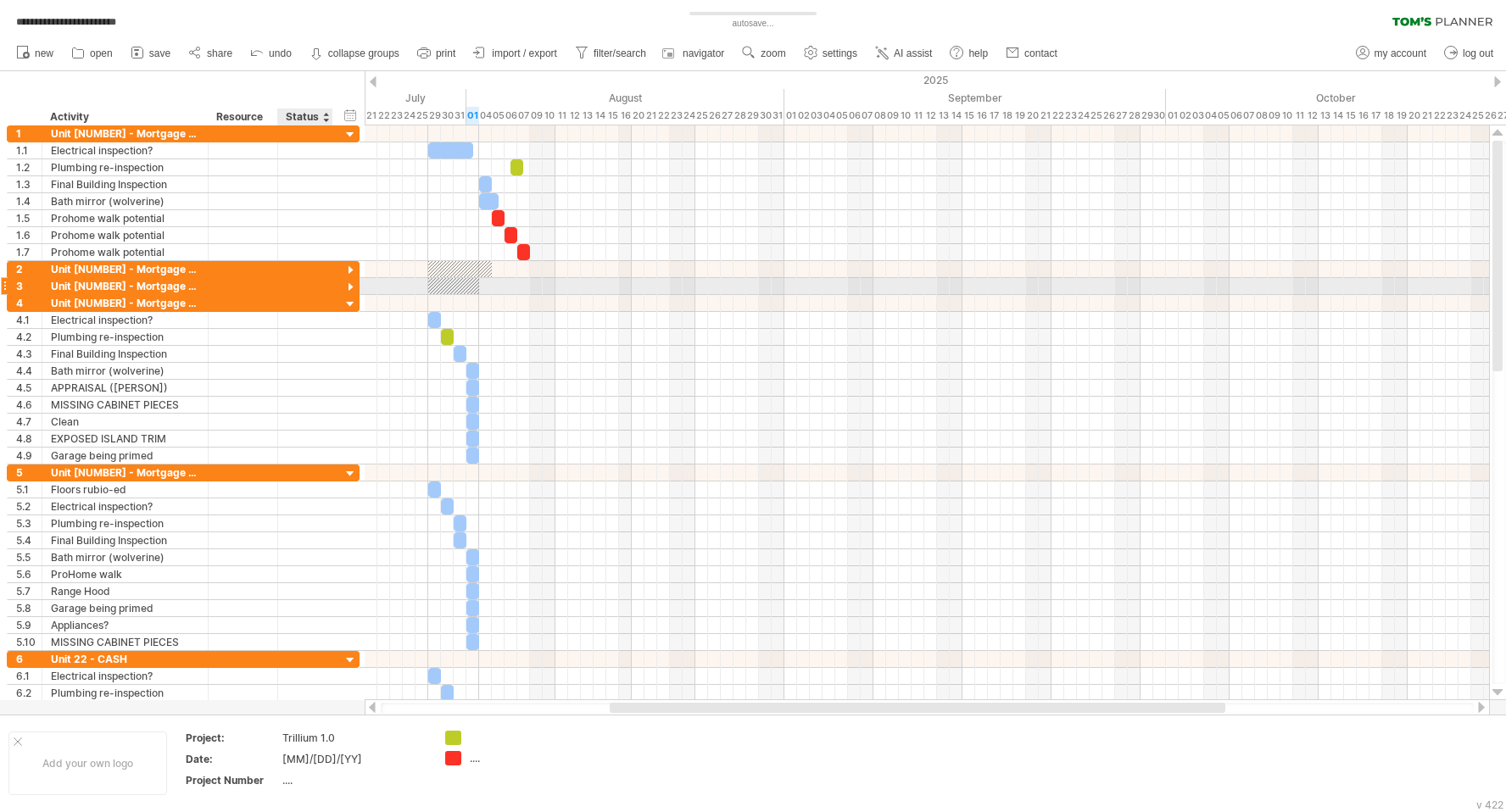click at bounding box center (350, 287) 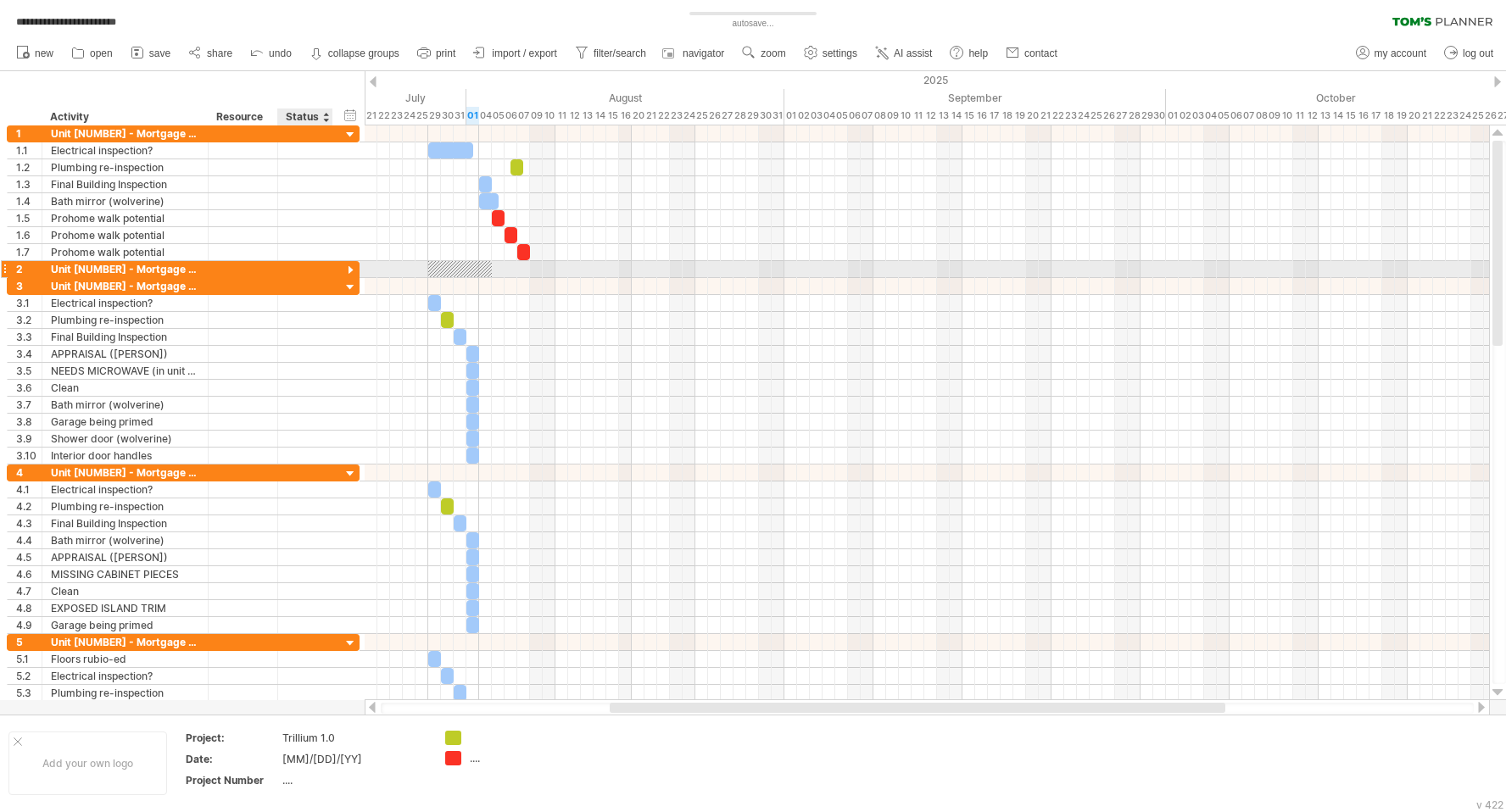click at bounding box center [350, 270] 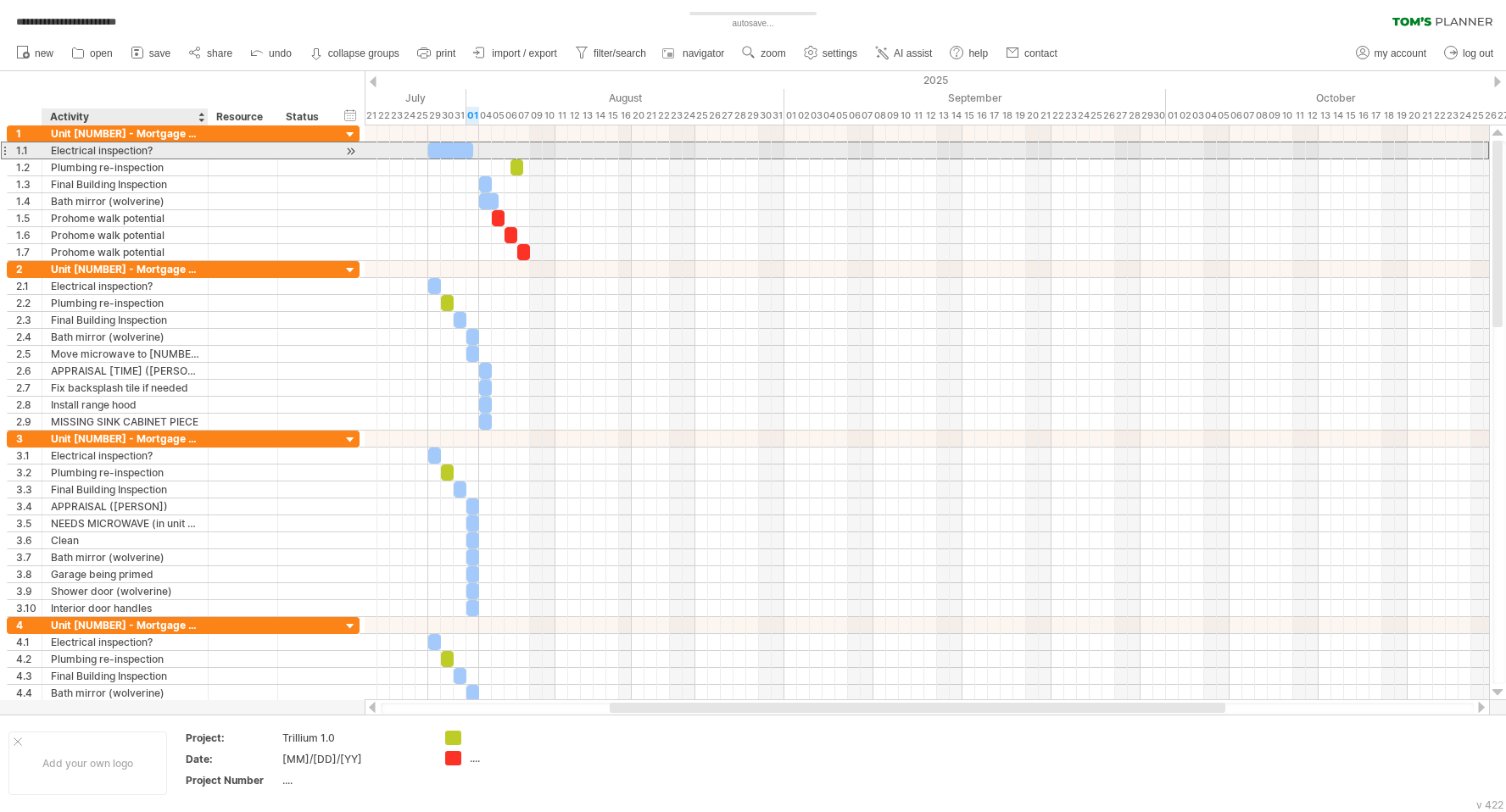 click on "Electrical inspection?" at bounding box center [125, 150] 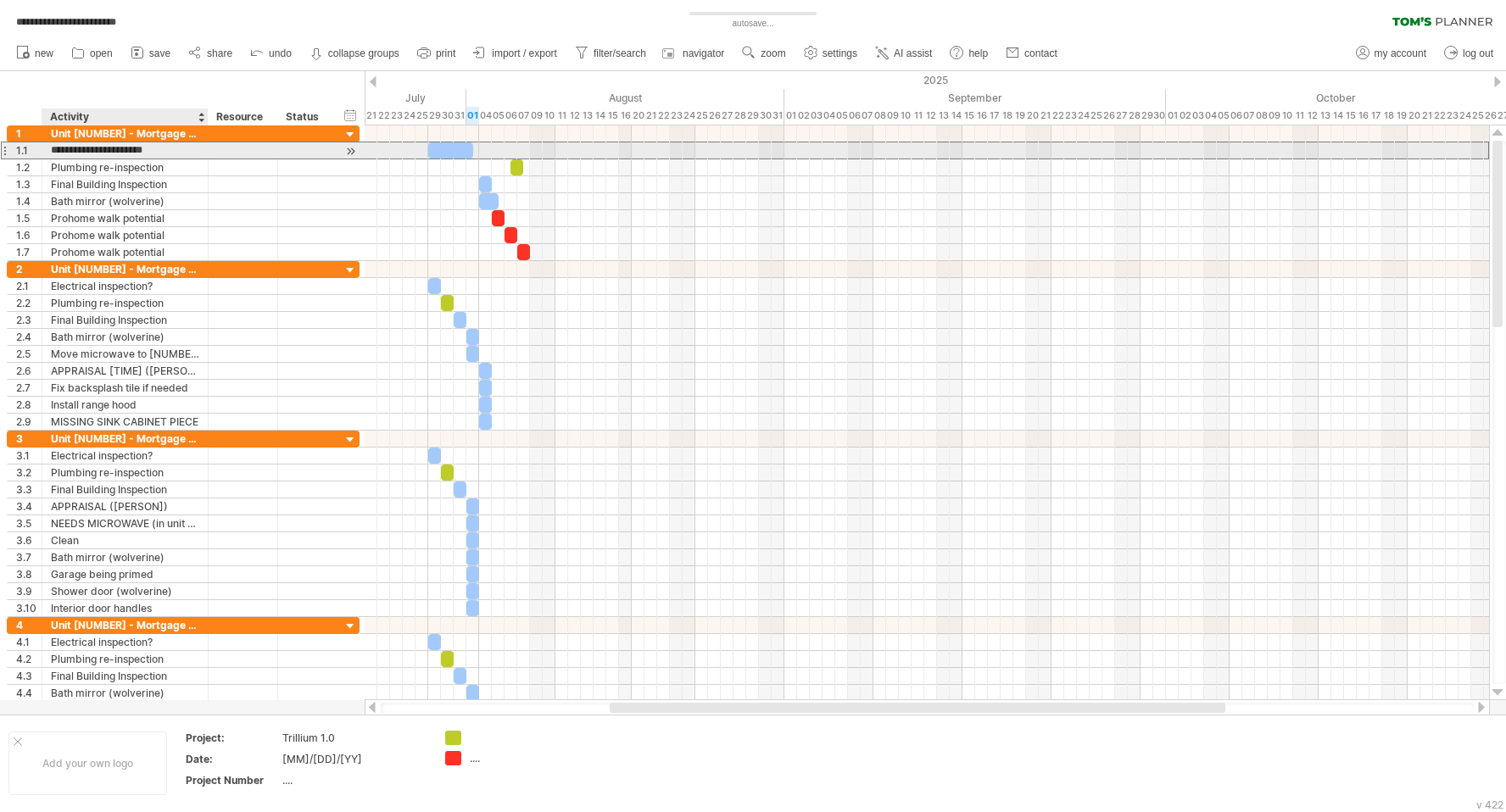 click on "**********" at bounding box center [125, 150] 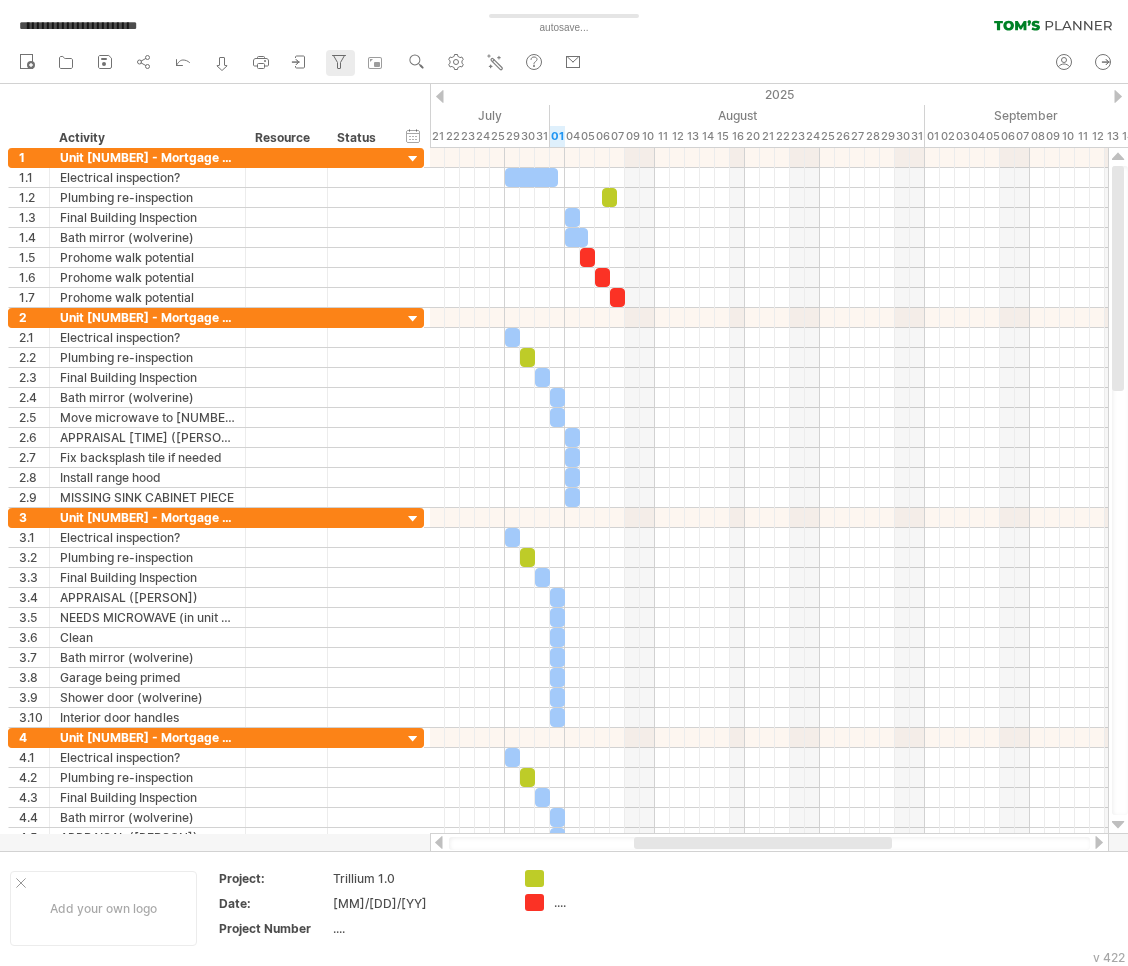 drag, startPoint x: 306, startPoint y: 59, endPoint x: 335, endPoint y: 59, distance: 29 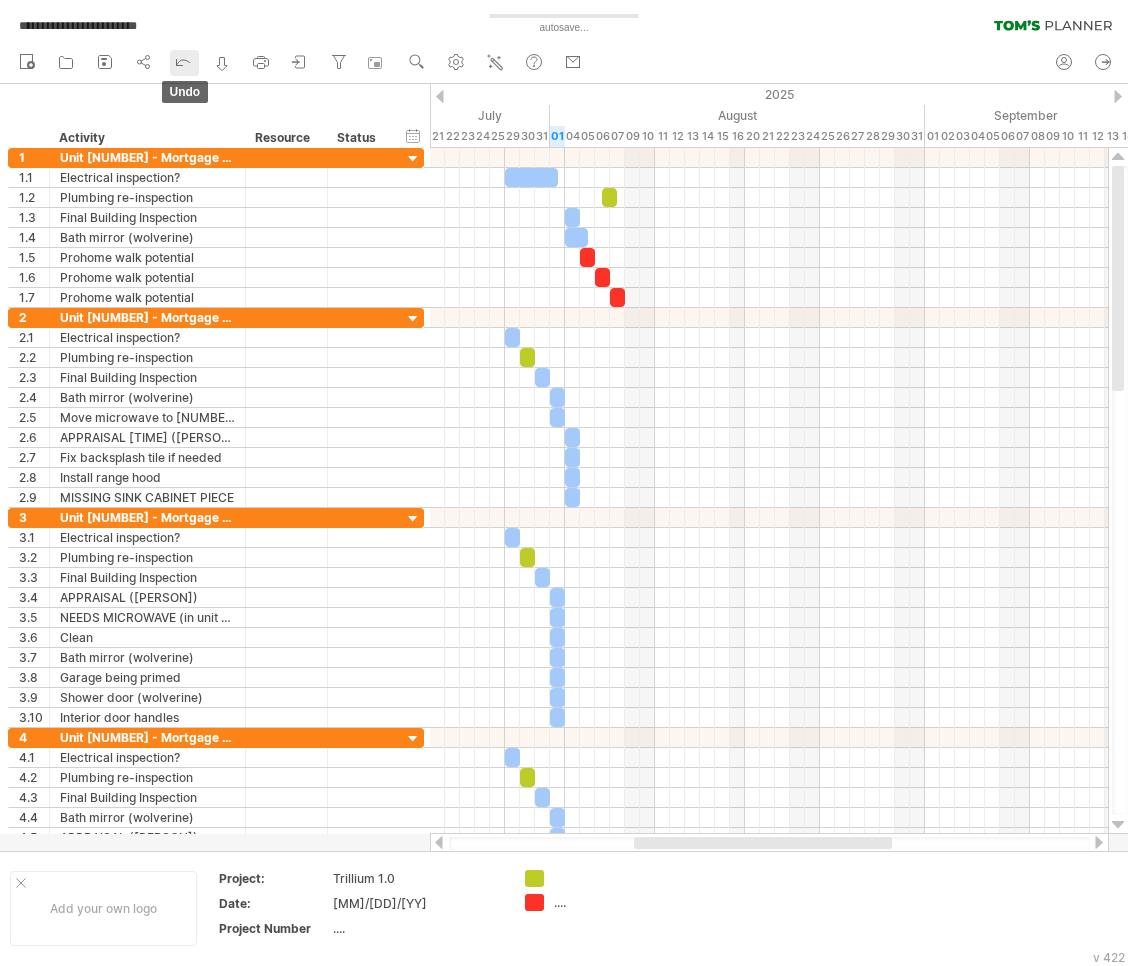 click 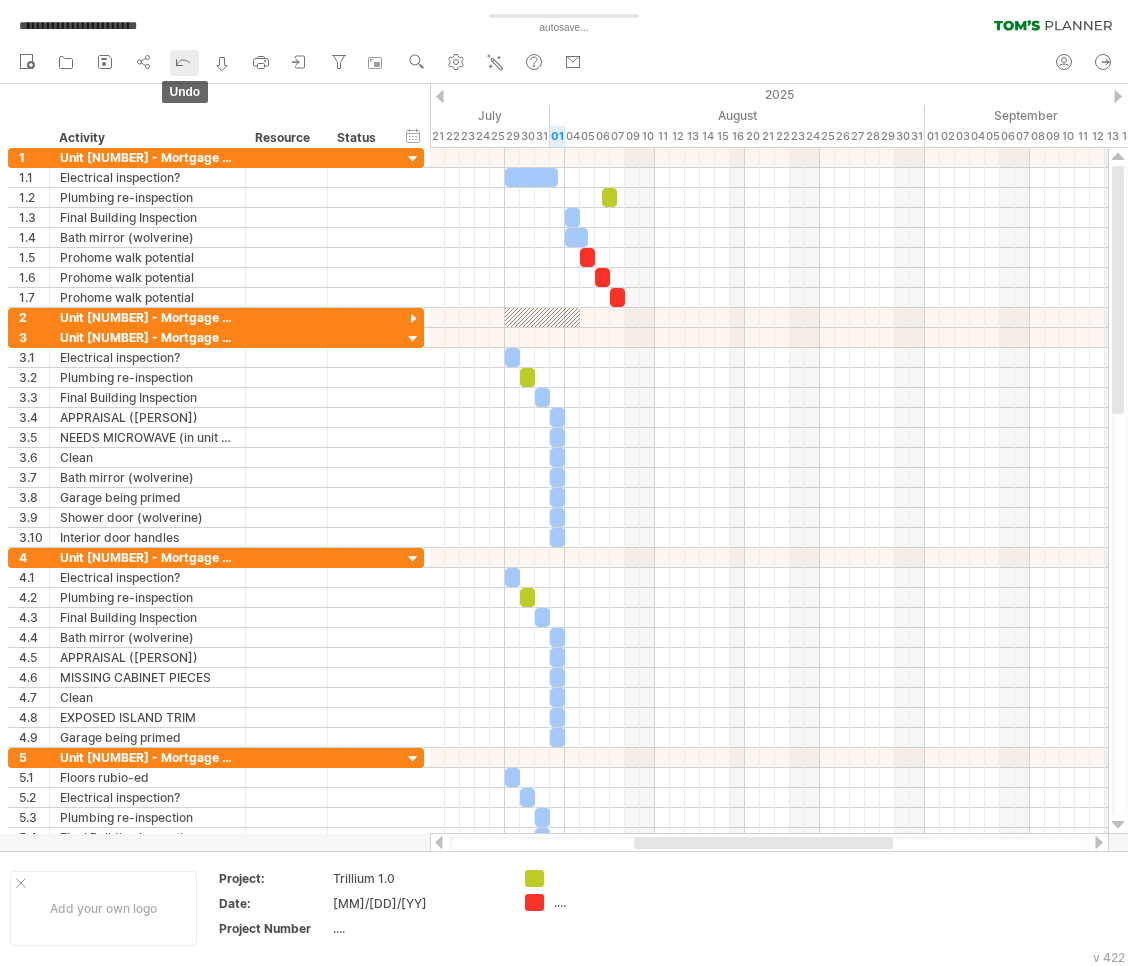 click 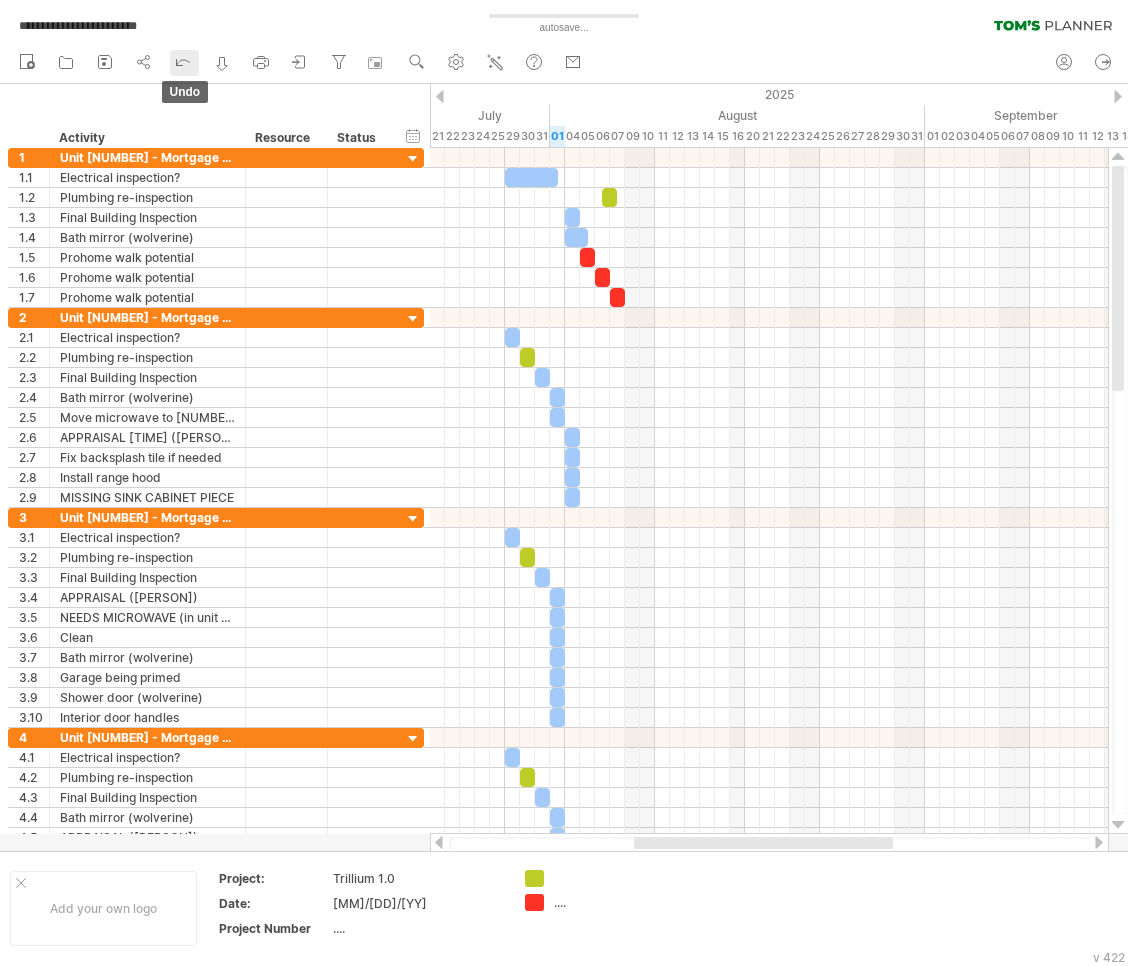click 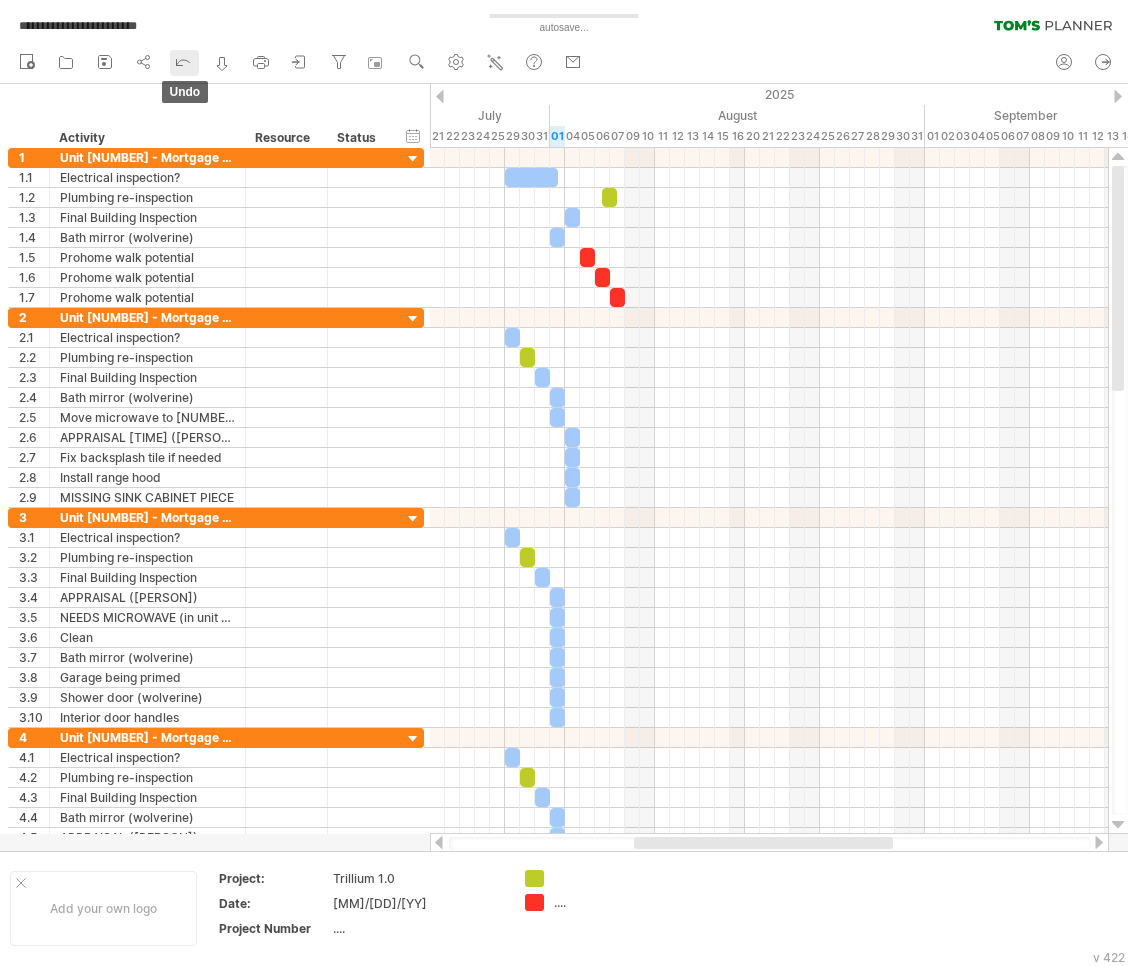click 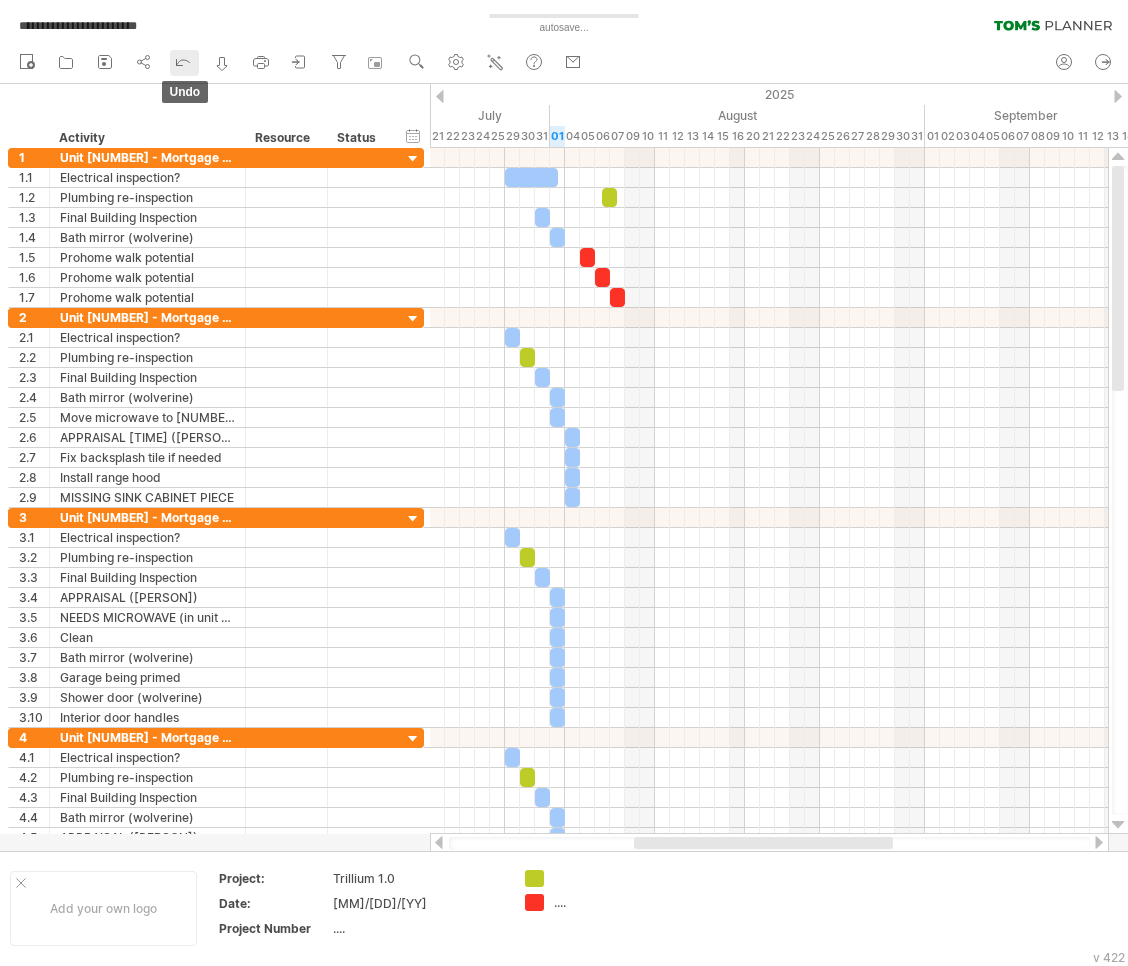 click 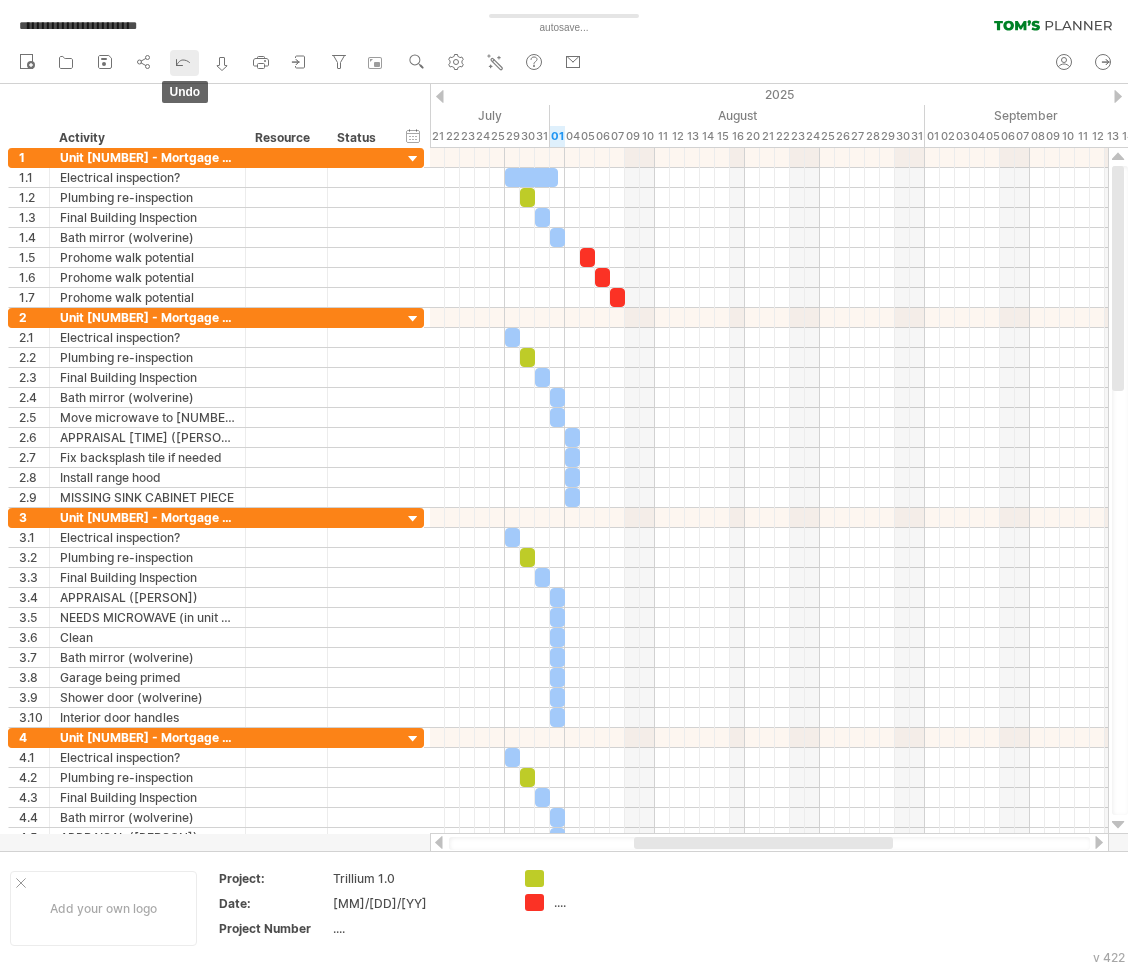 click 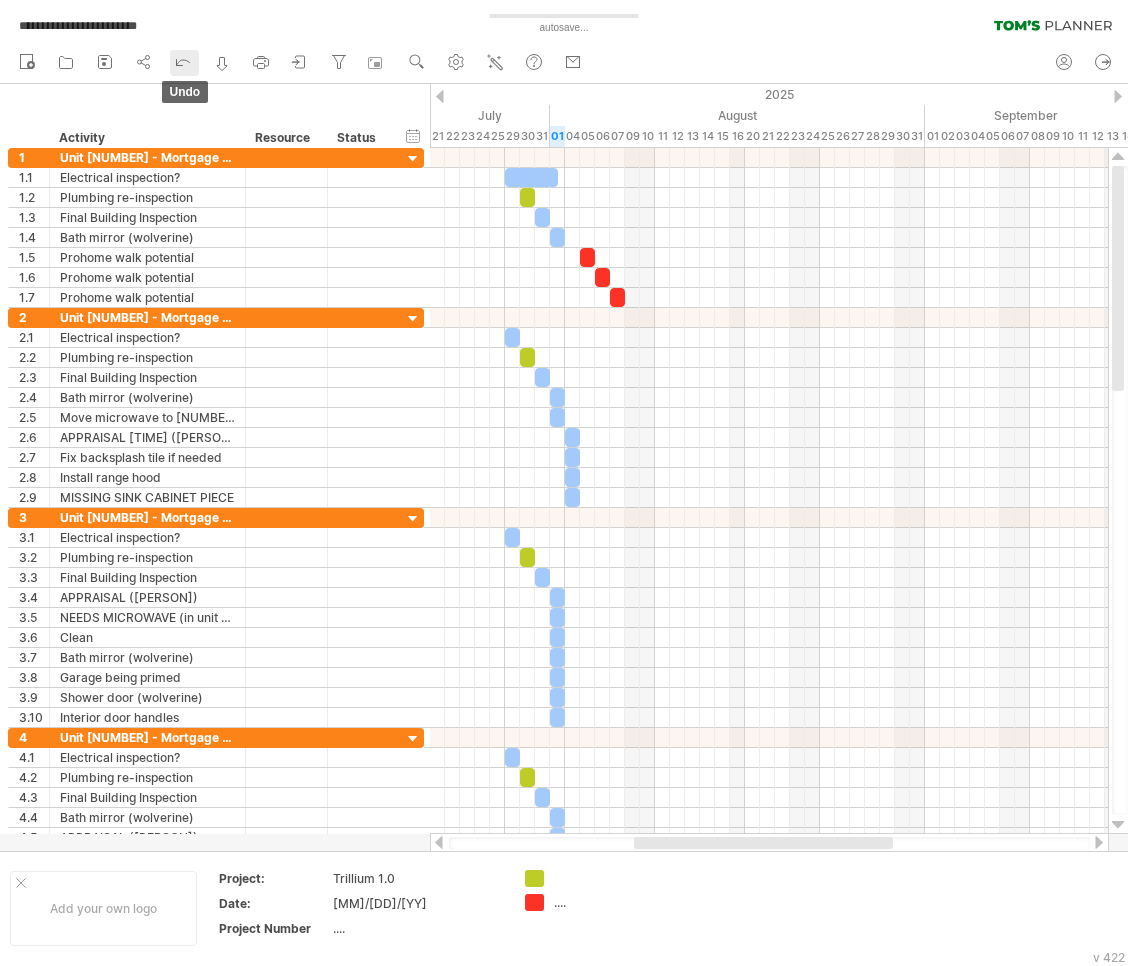 click 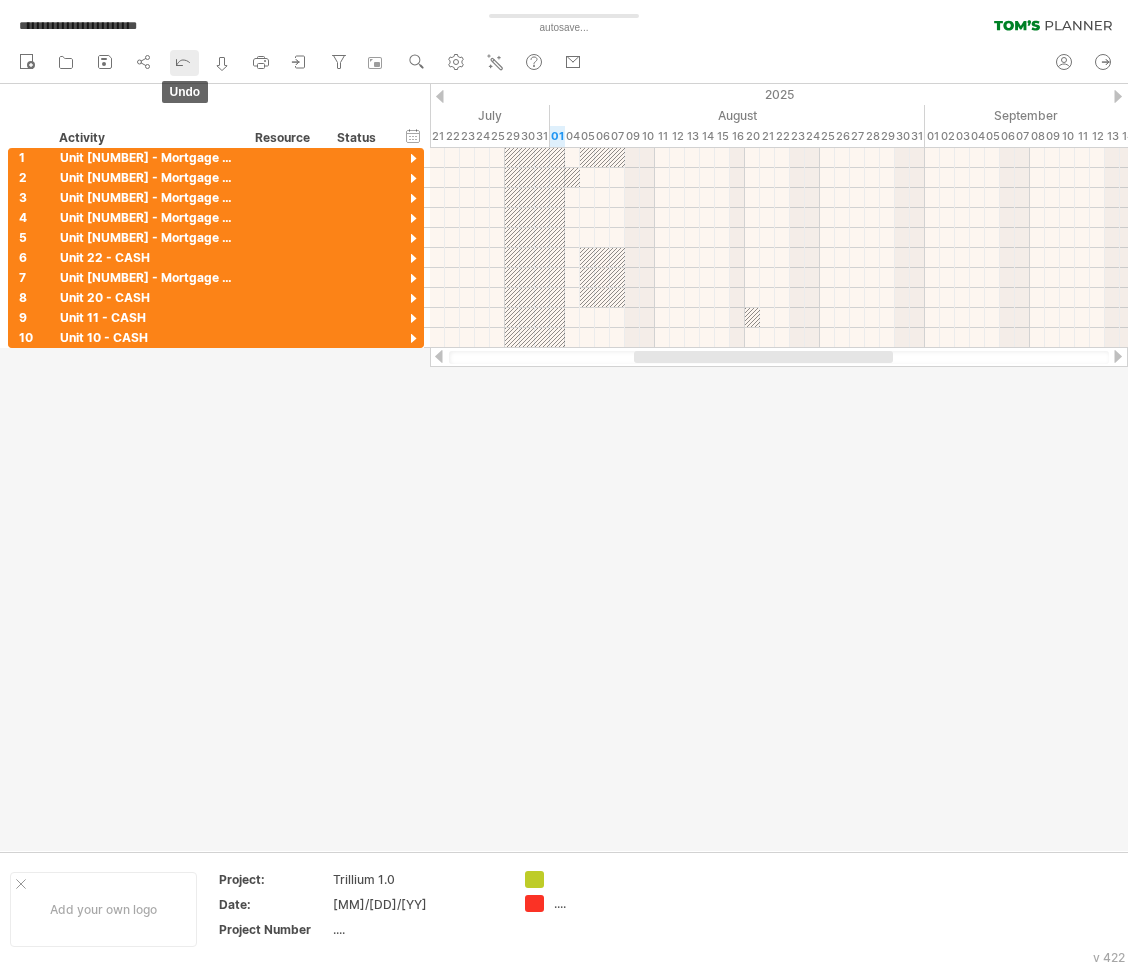 click 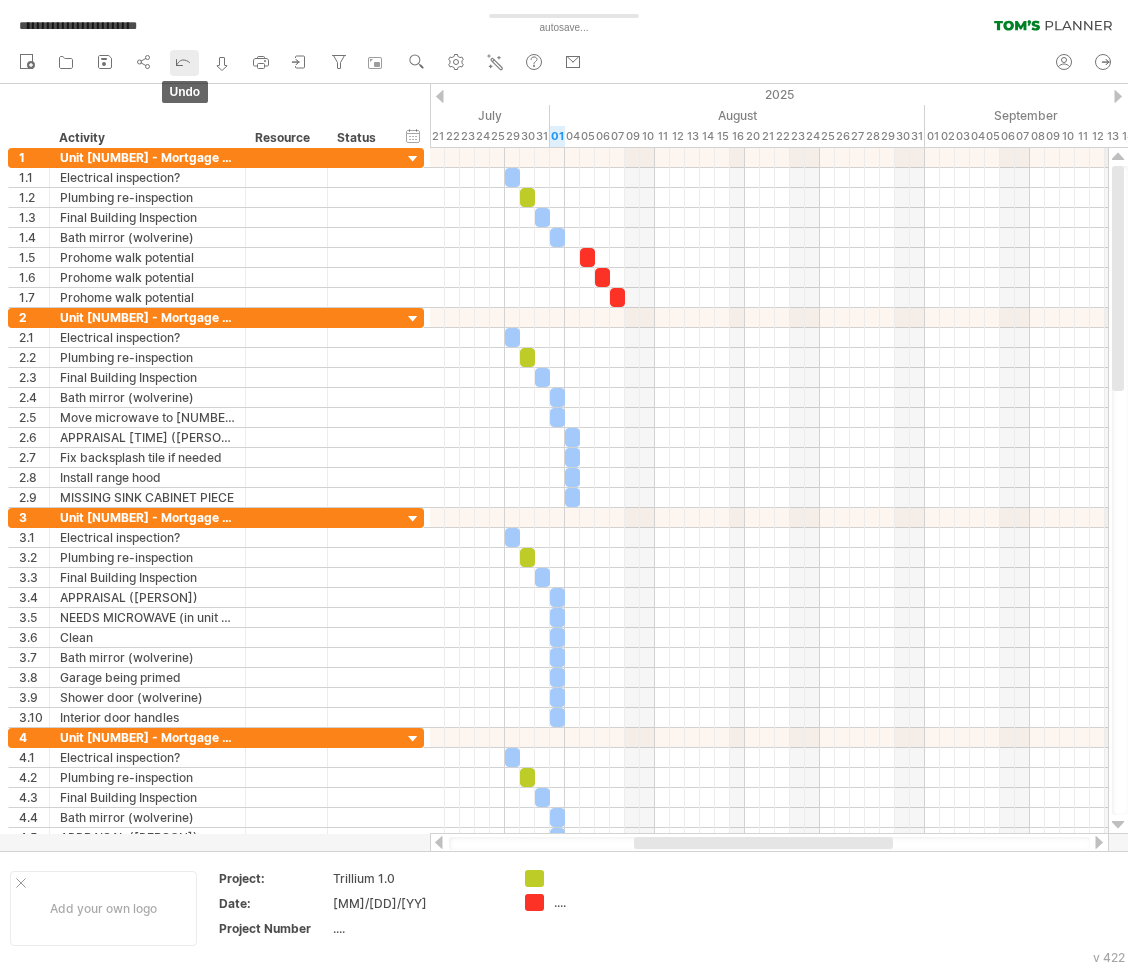 click 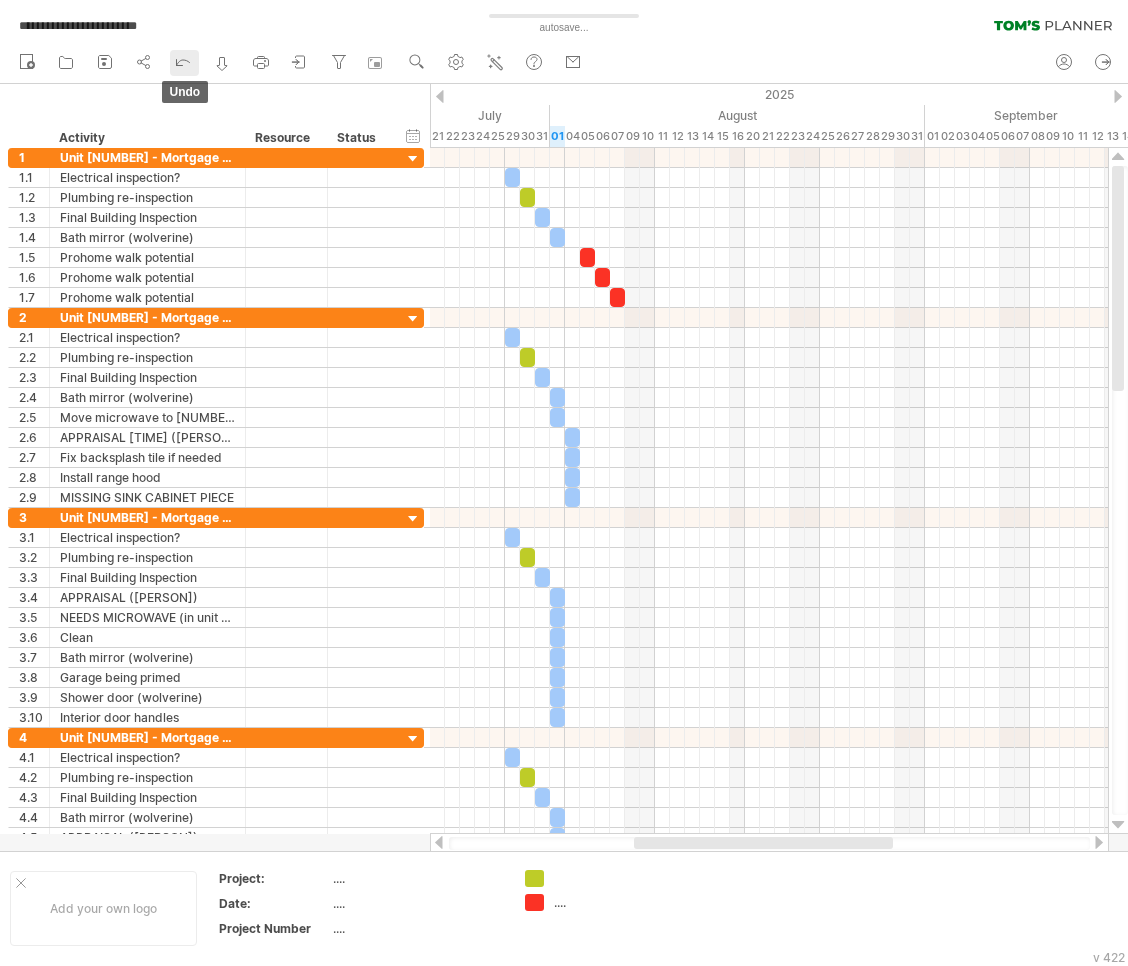click 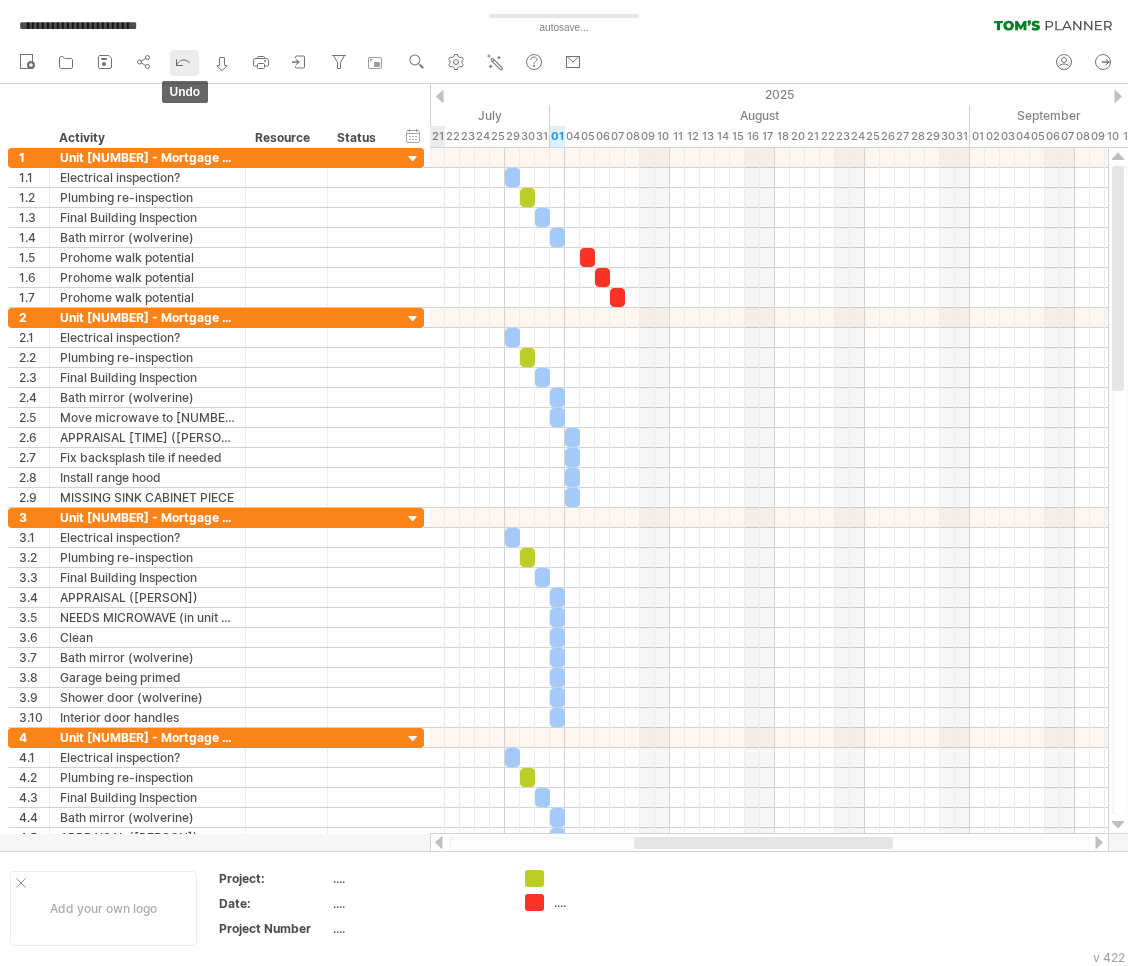 click 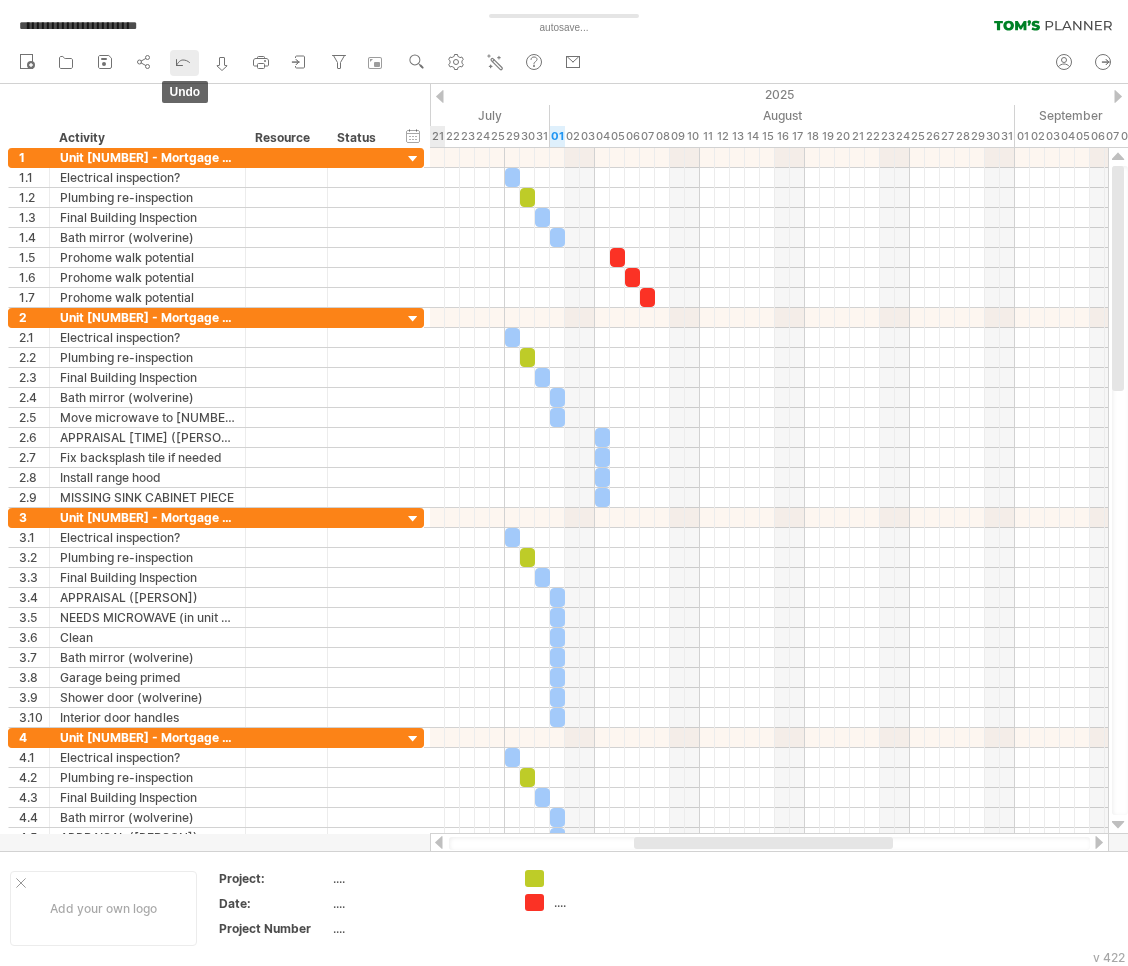 click 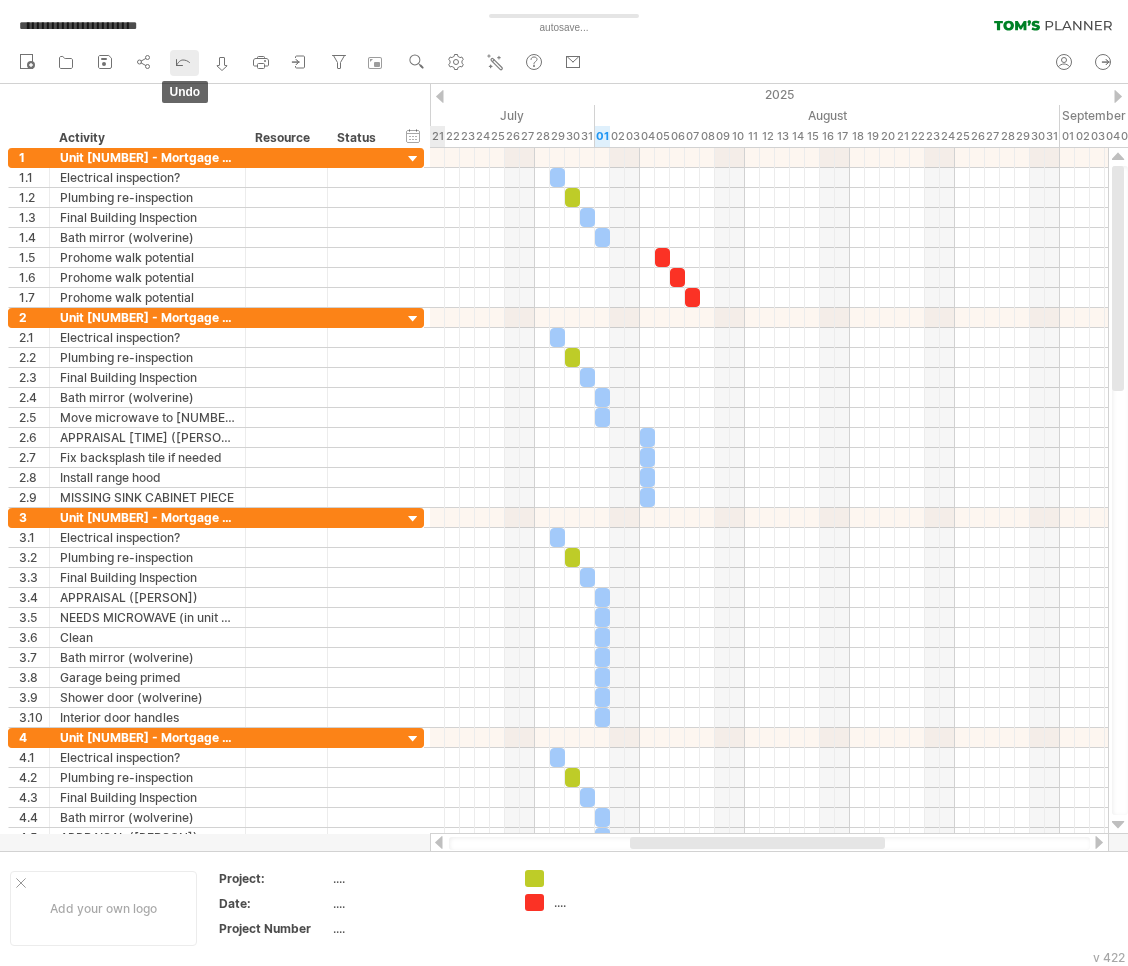 click 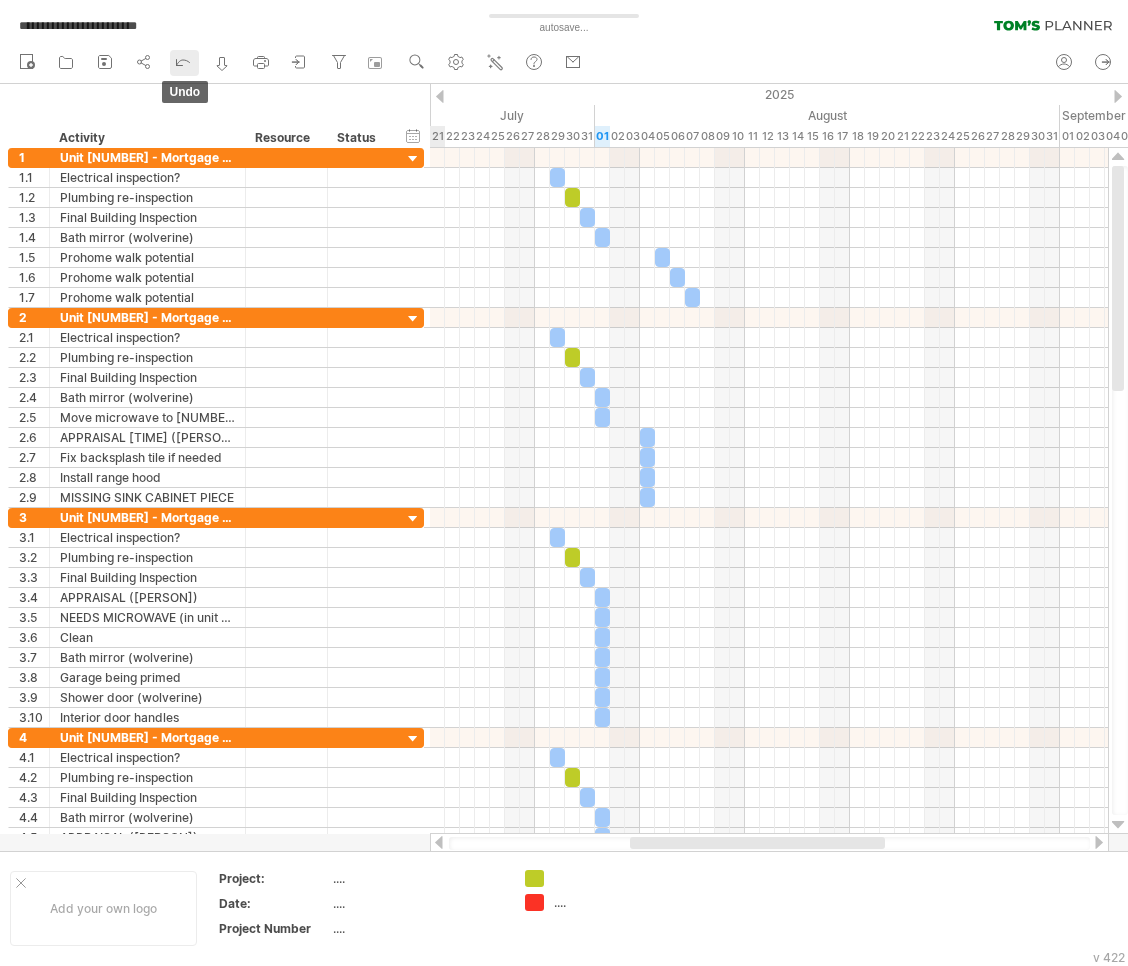 click 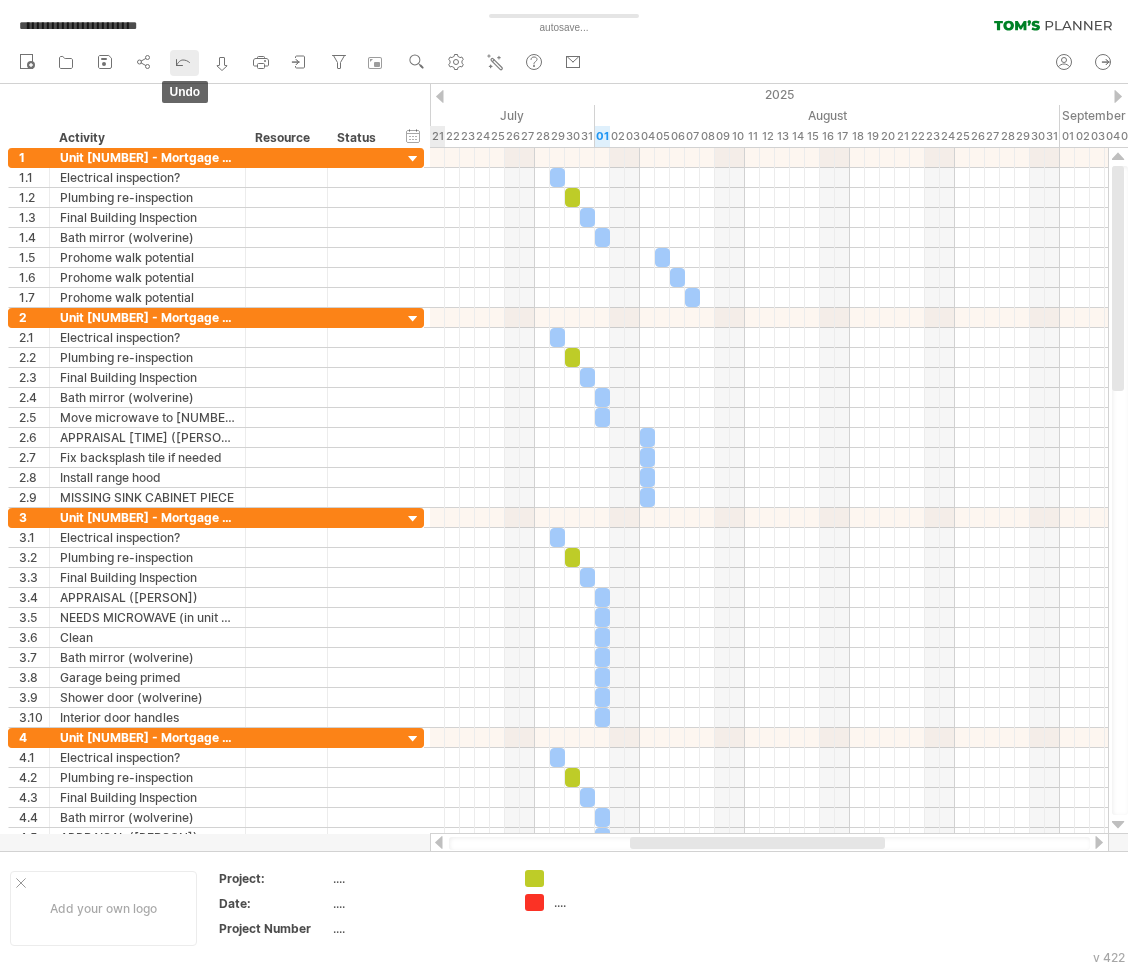 click 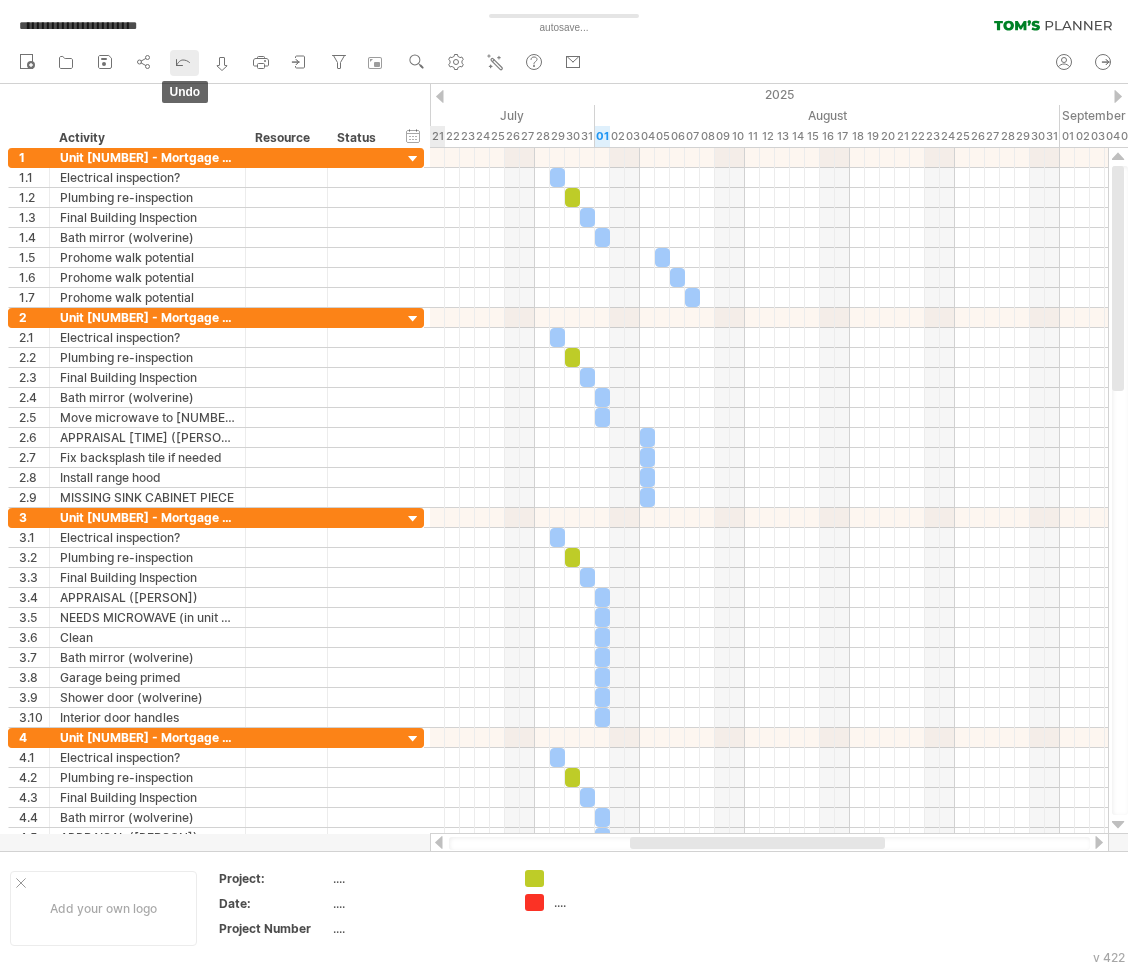 click 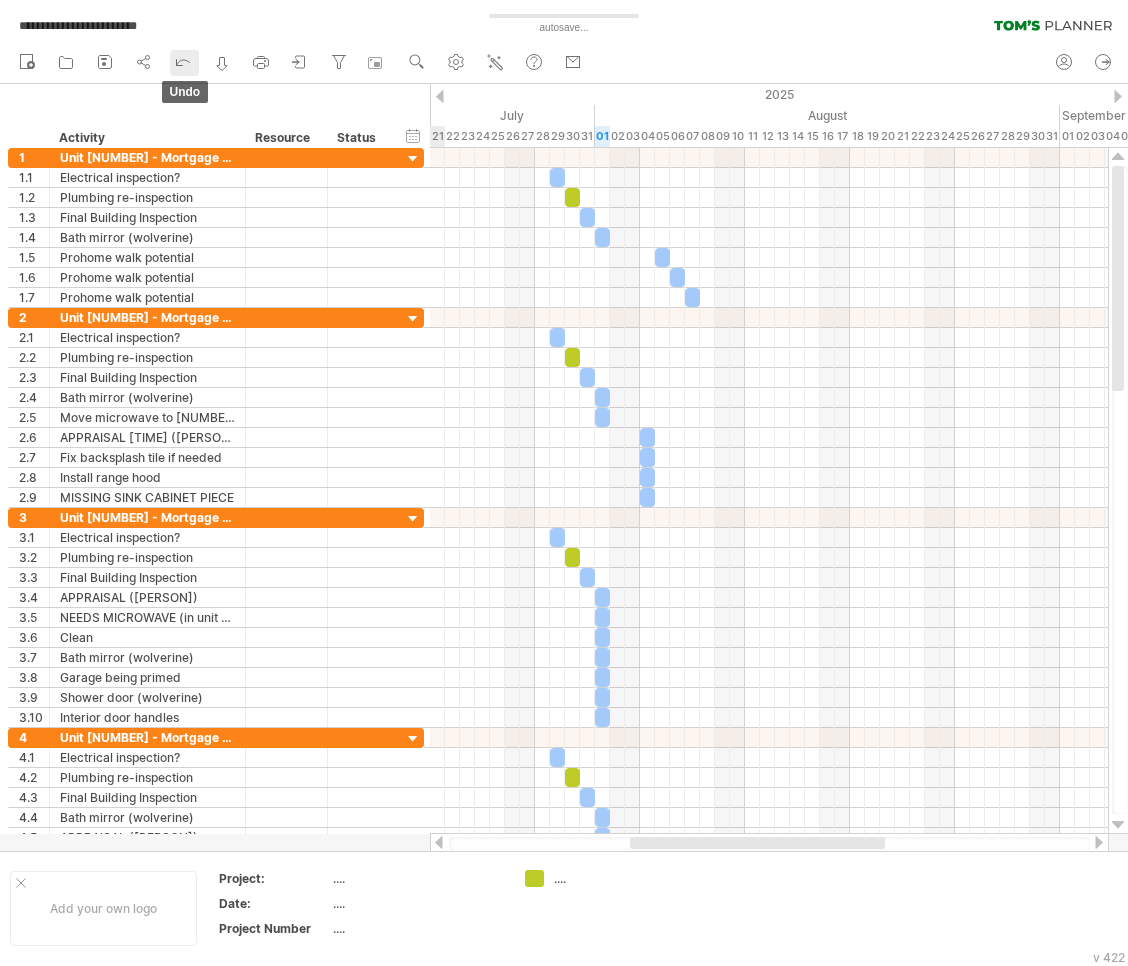 click 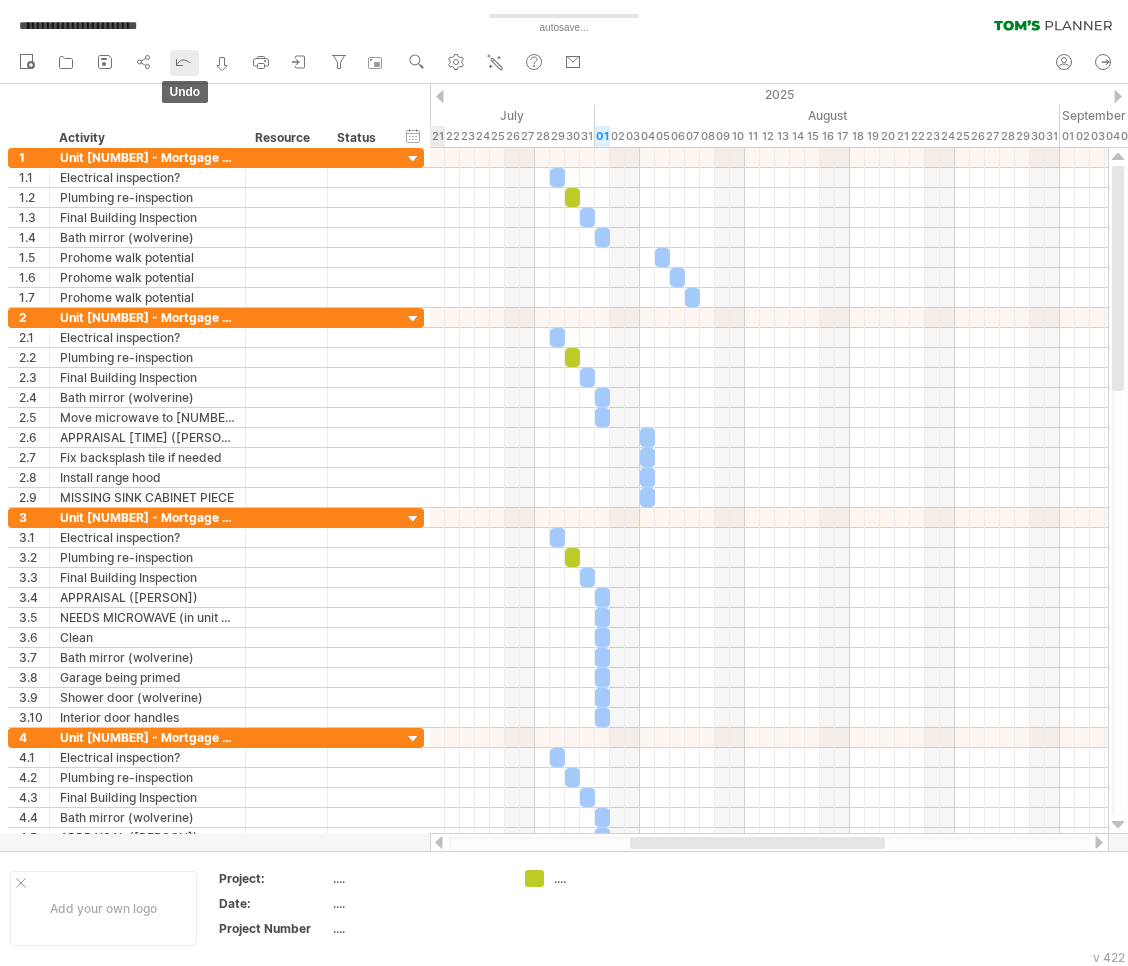 click 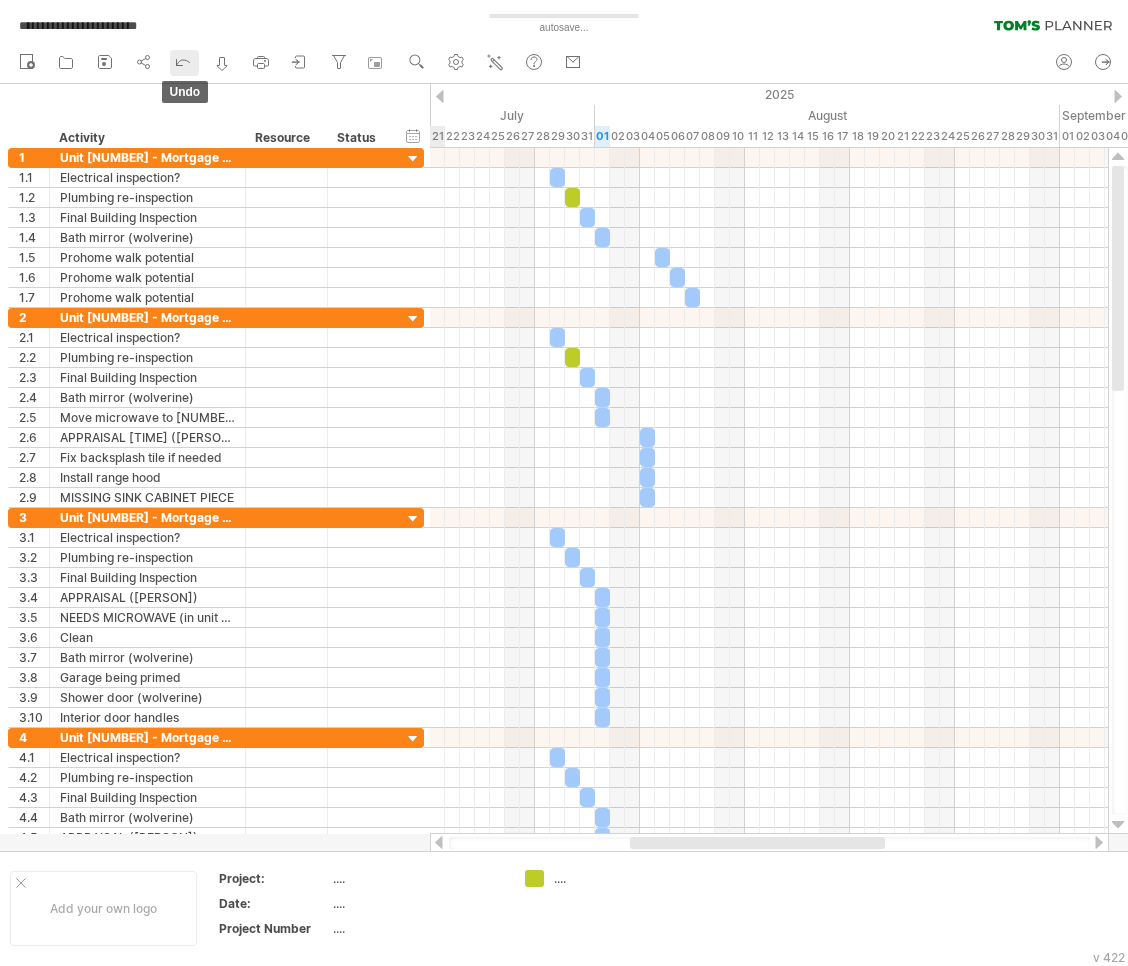 click 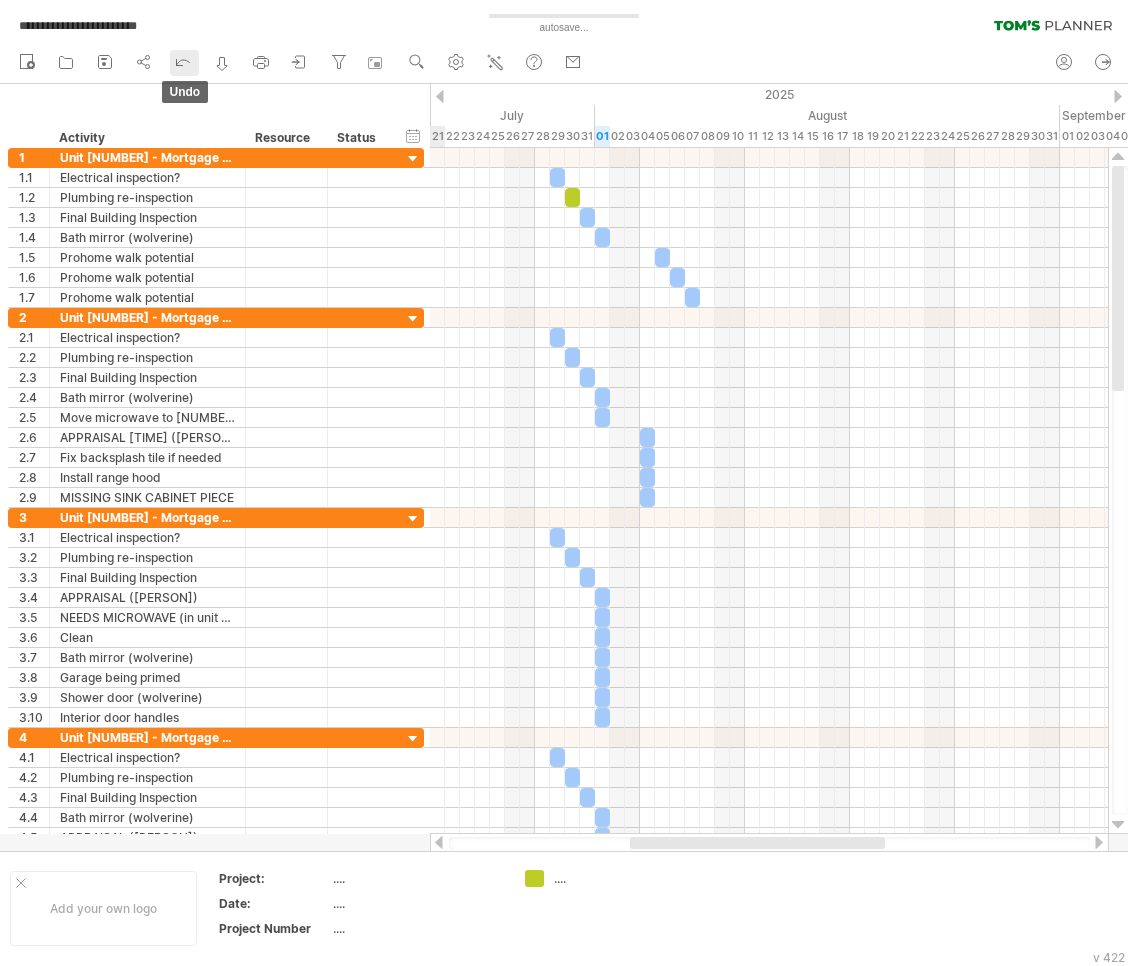 click 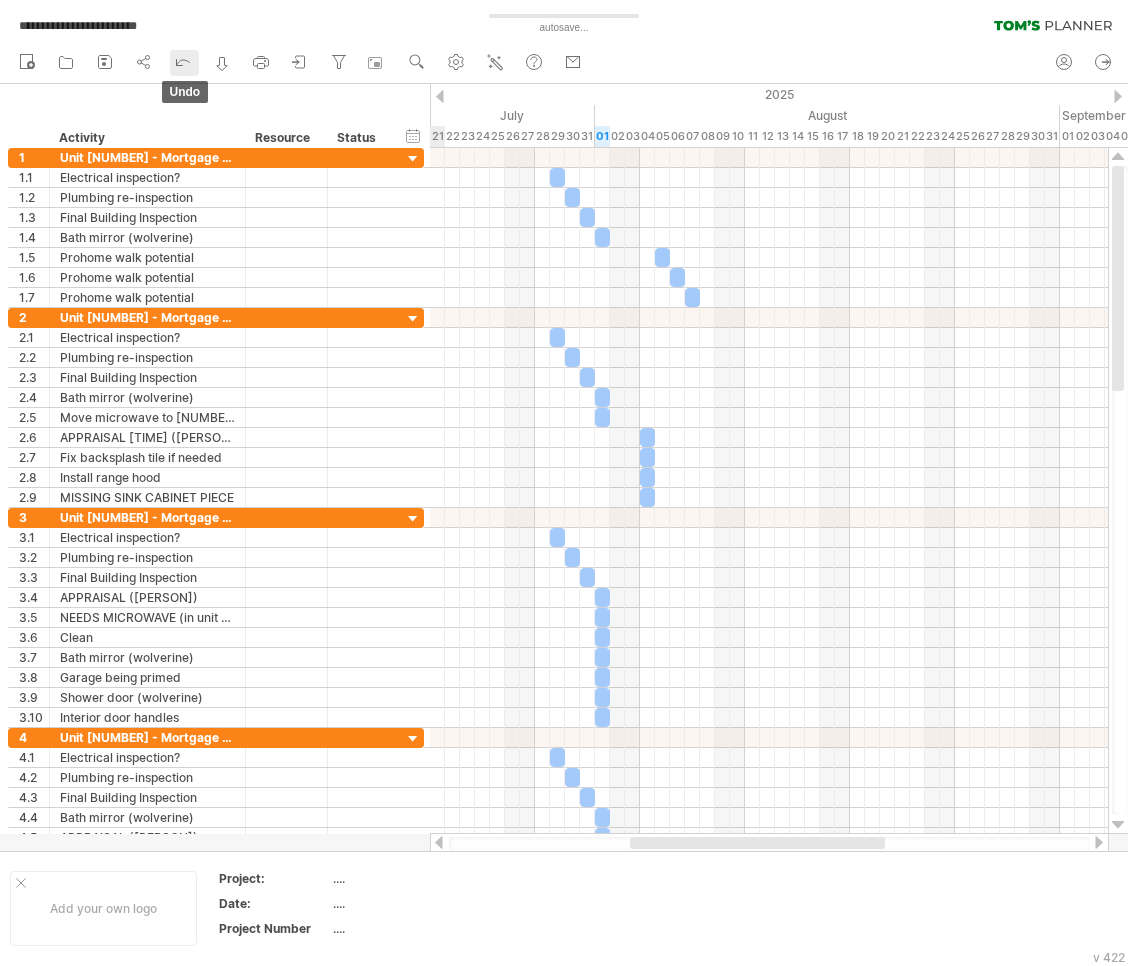click 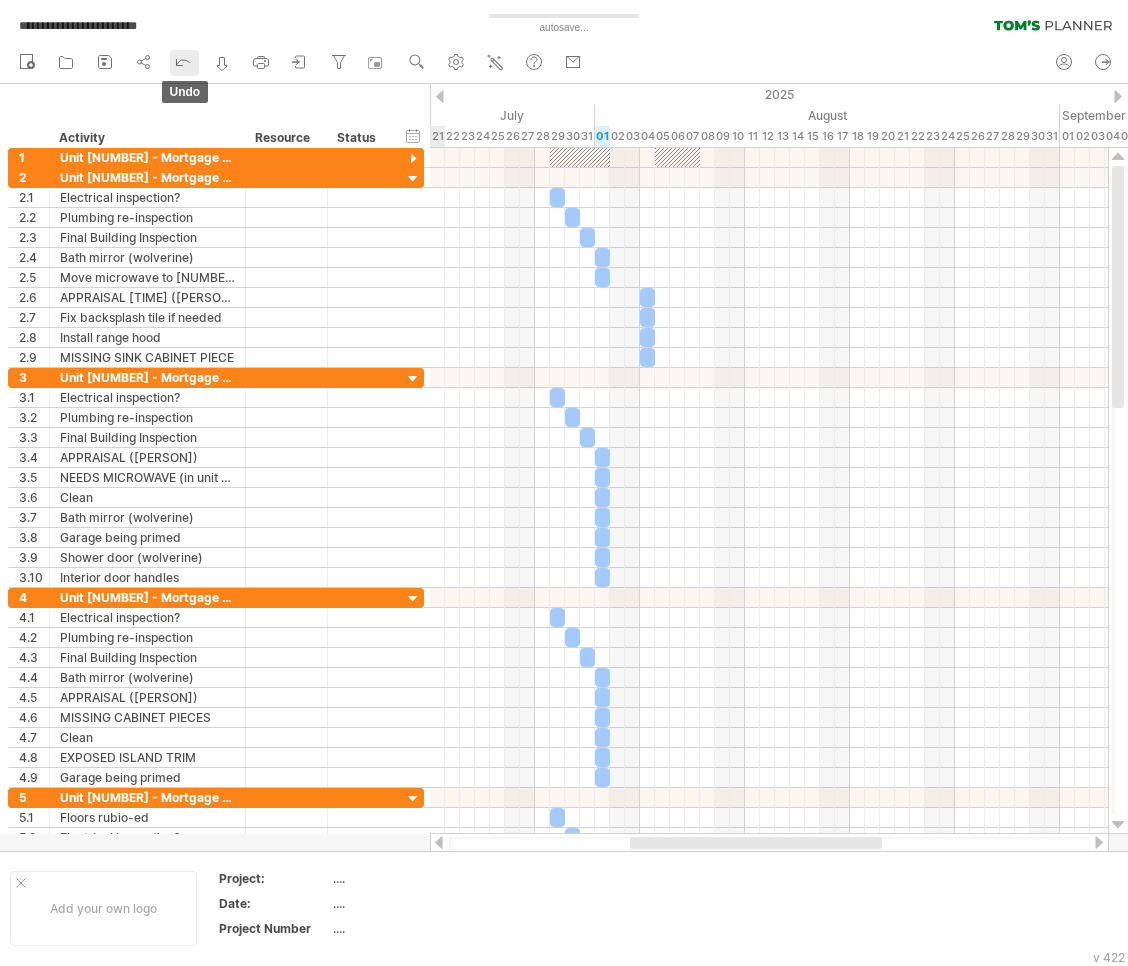 click 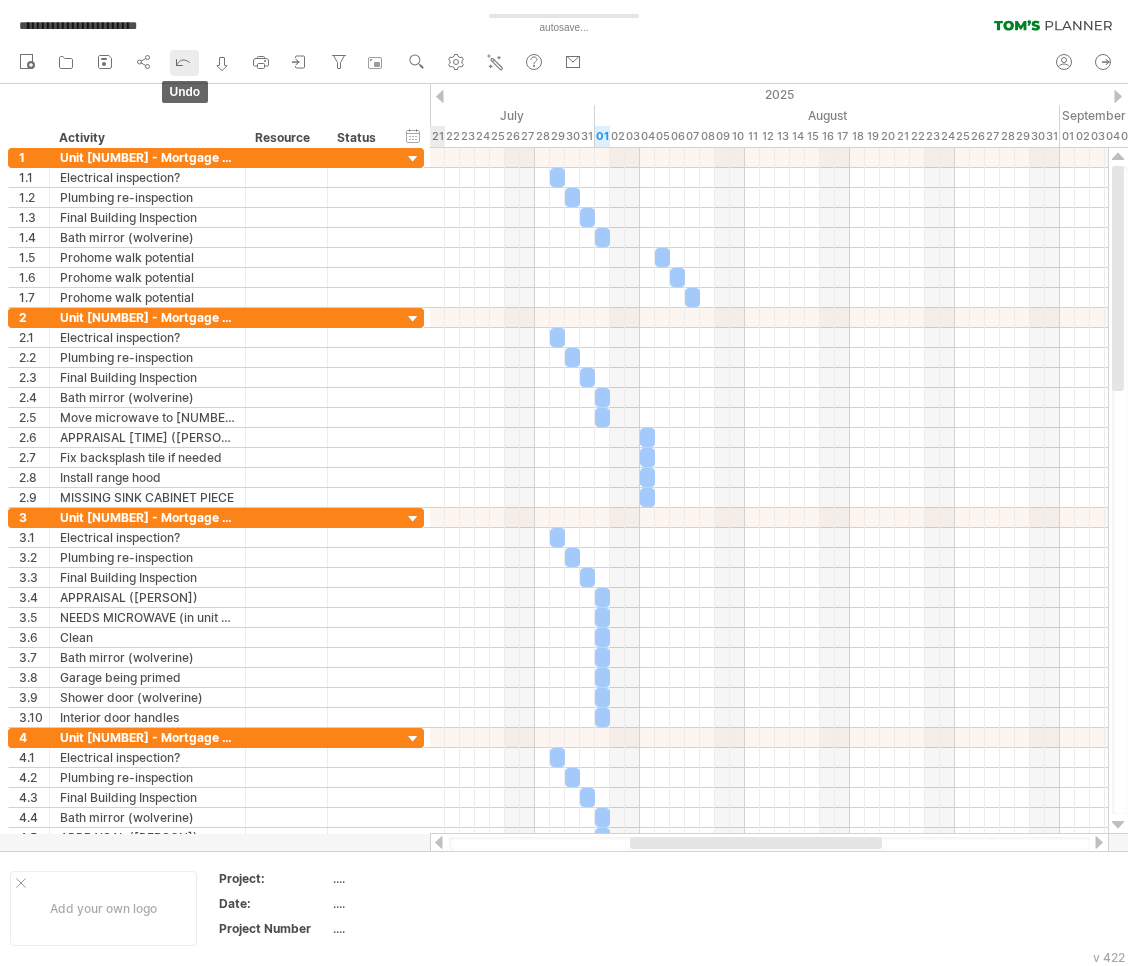 click 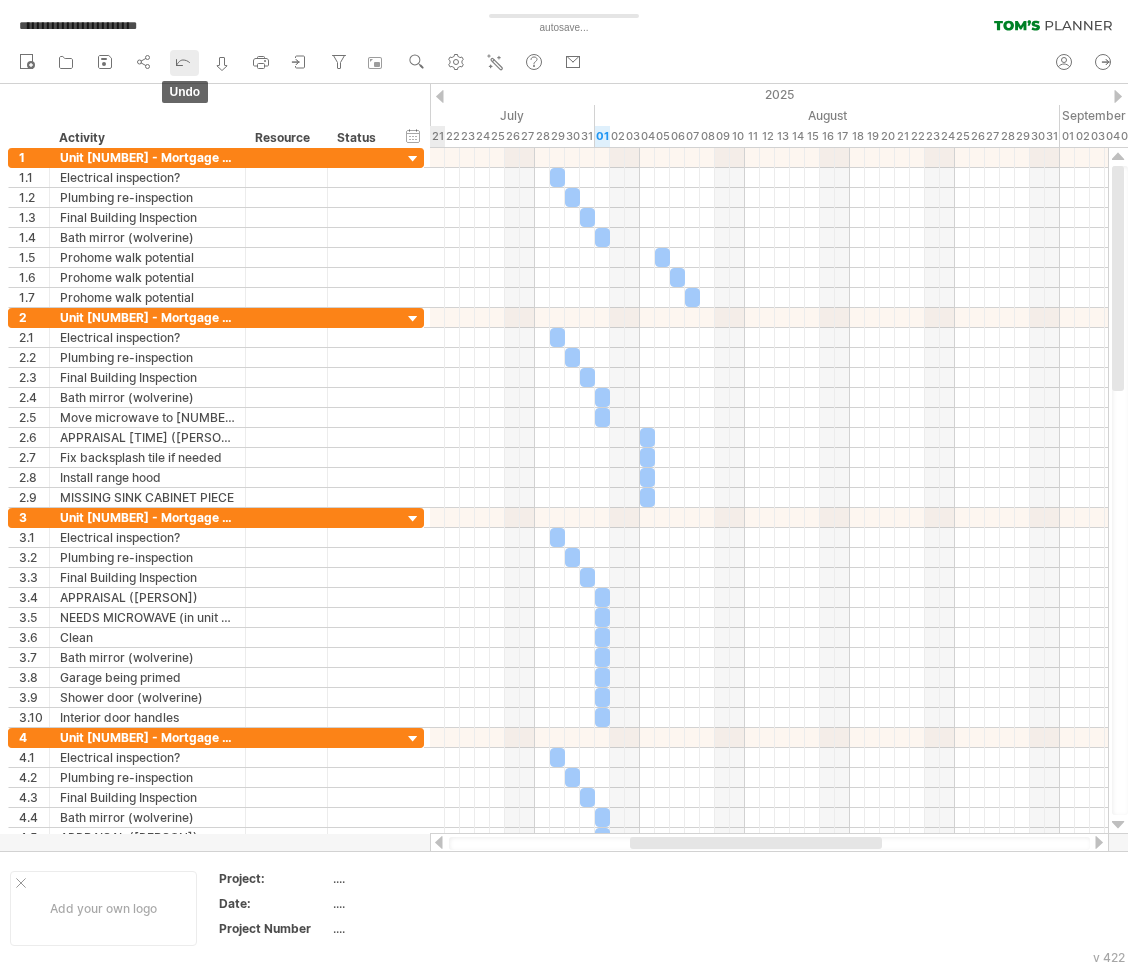 click 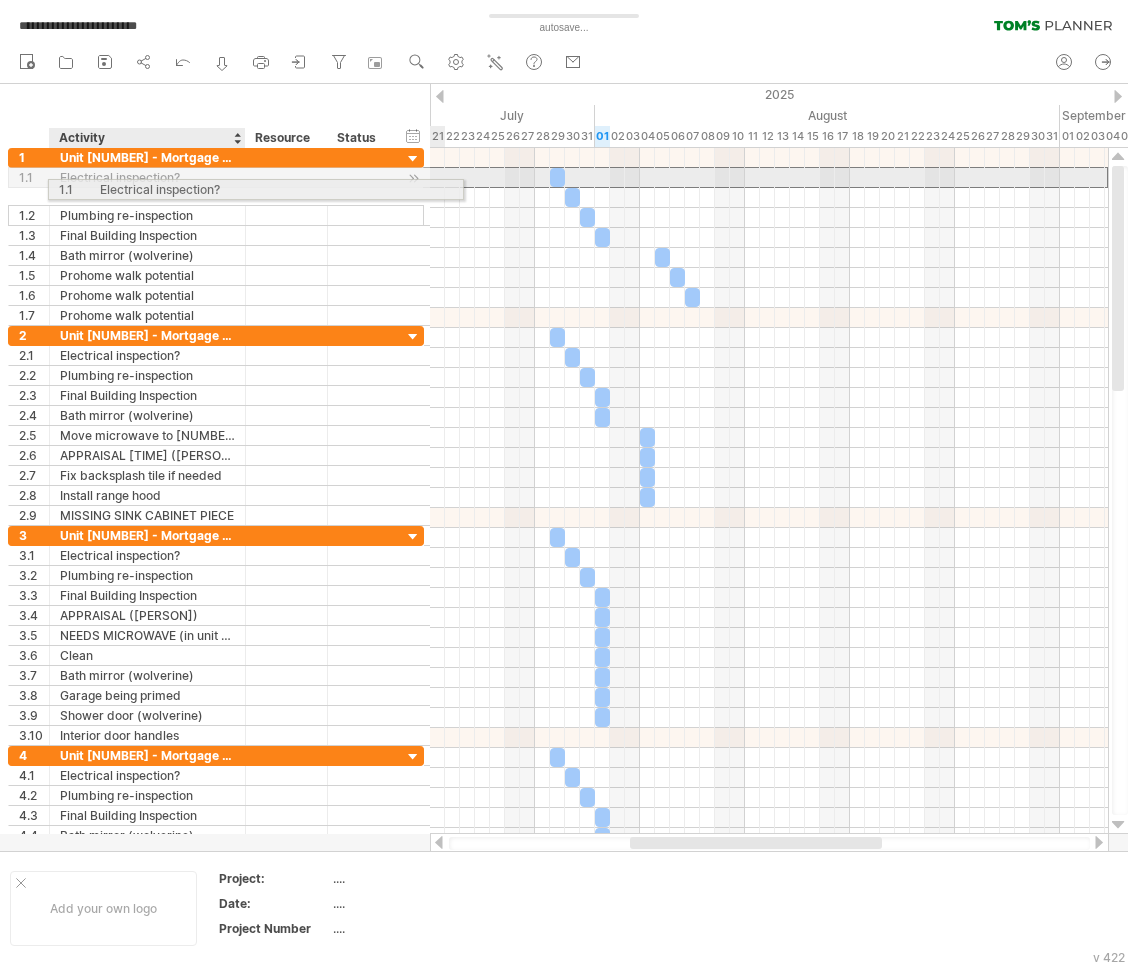 drag, startPoint x: 64, startPoint y: 179, endPoint x: 104, endPoint y: 176, distance: 40.112343 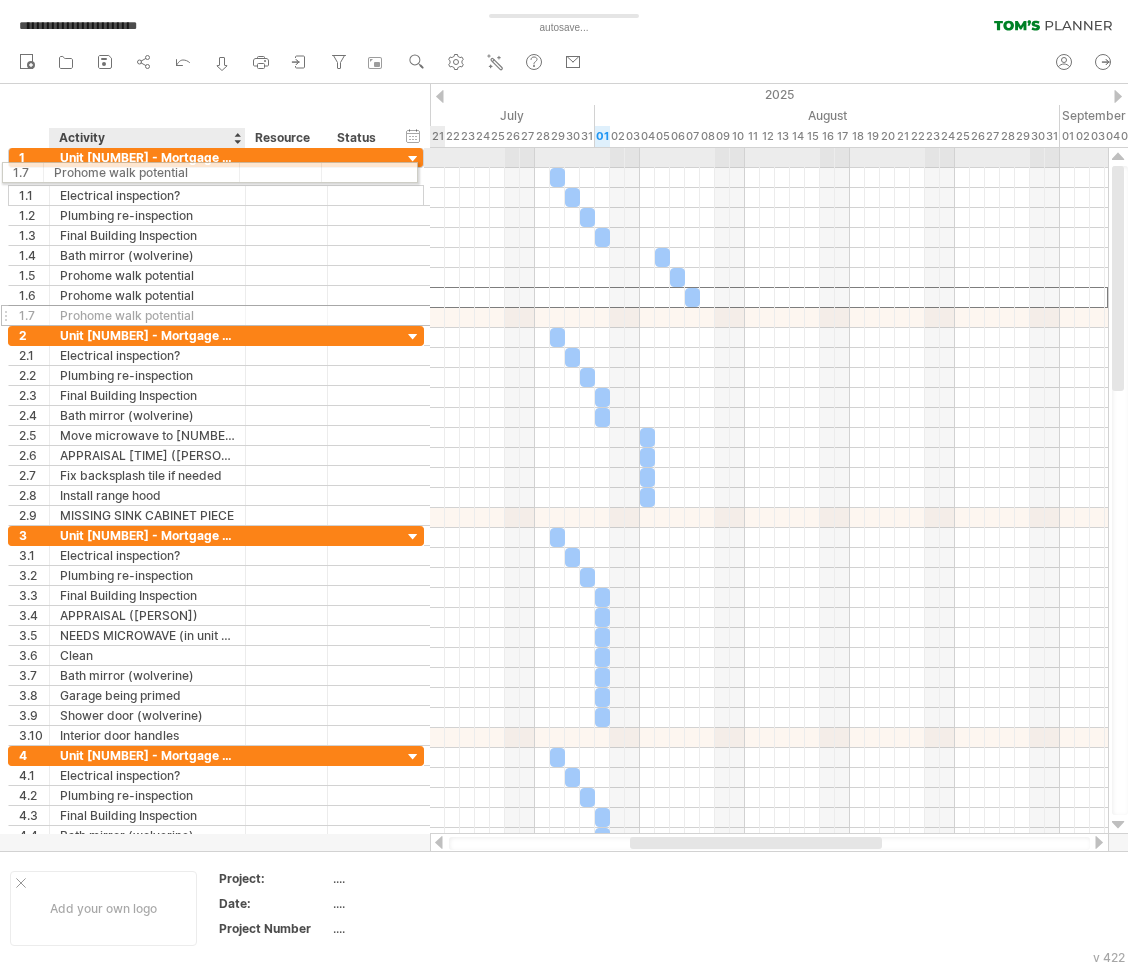 drag, startPoint x: 222, startPoint y: 295, endPoint x: 210, endPoint y: 168, distance: 127.56567 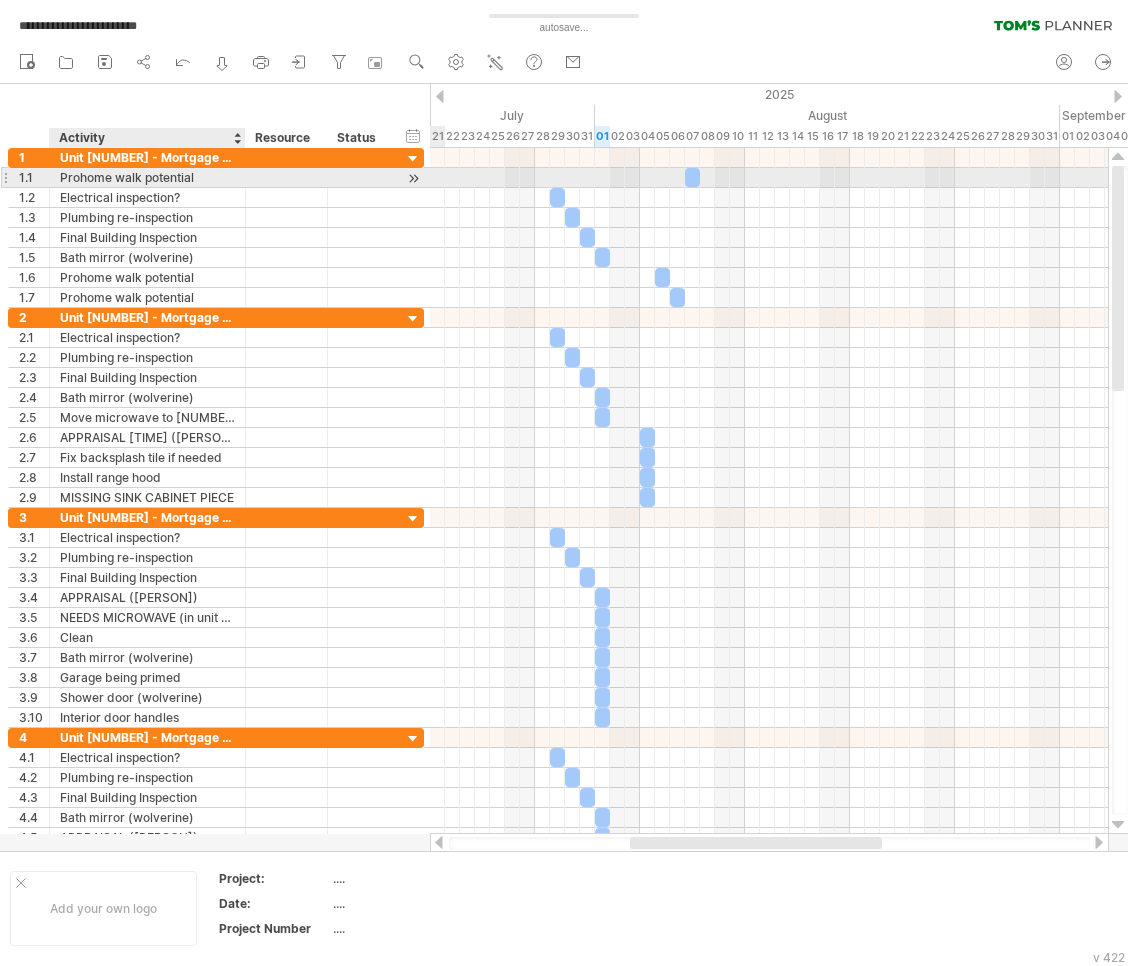 click on "Prohome walk potential" at bounding box center (147, 177) 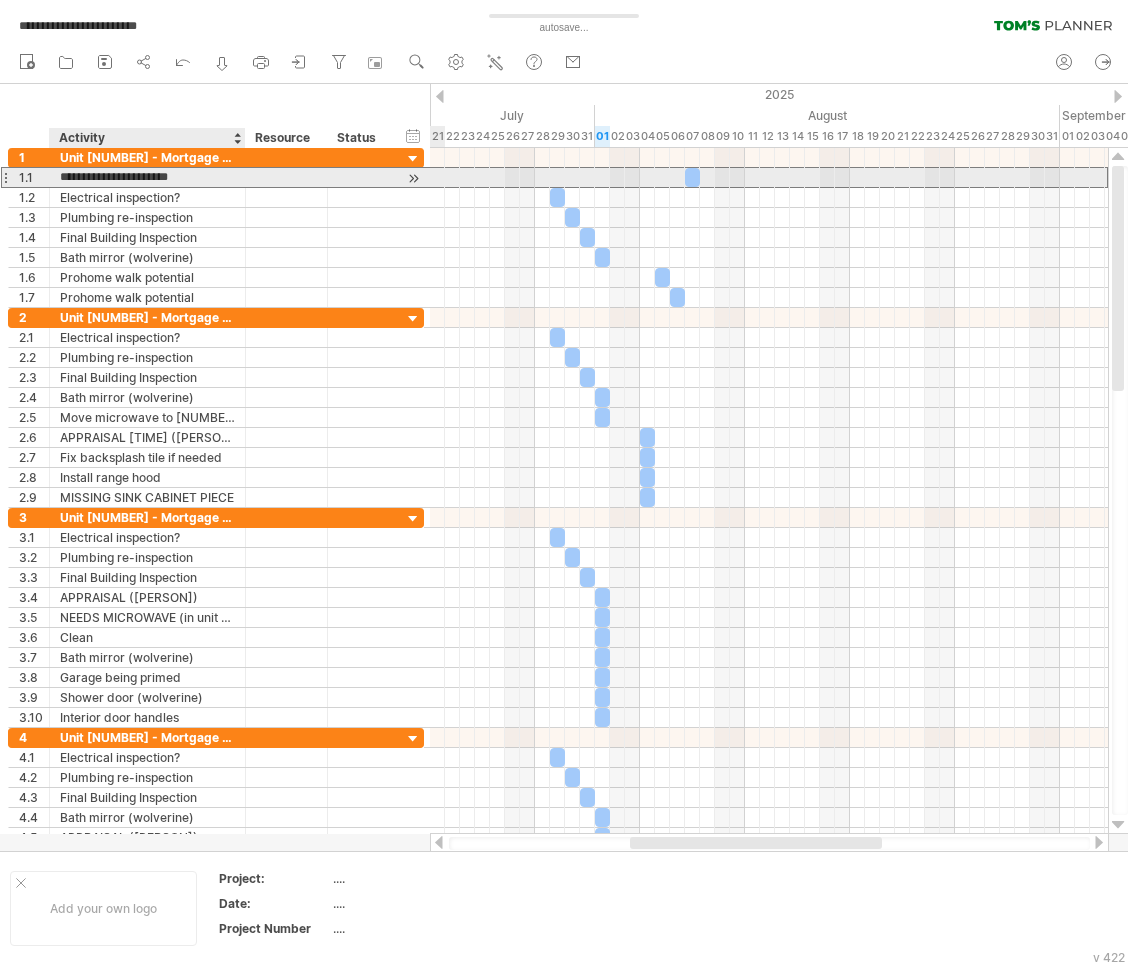 type on "**********" 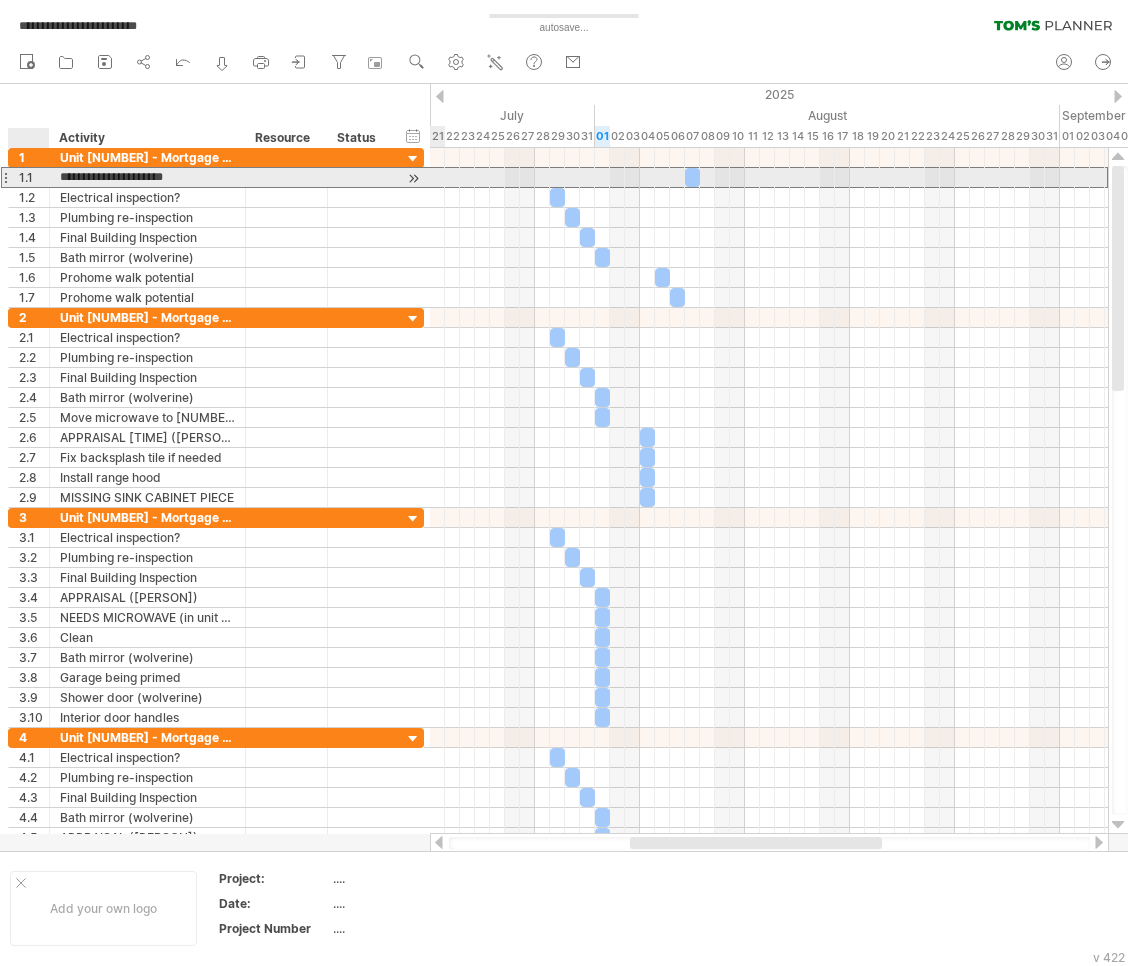 click on "1.1" at bounding box center (29, 177) 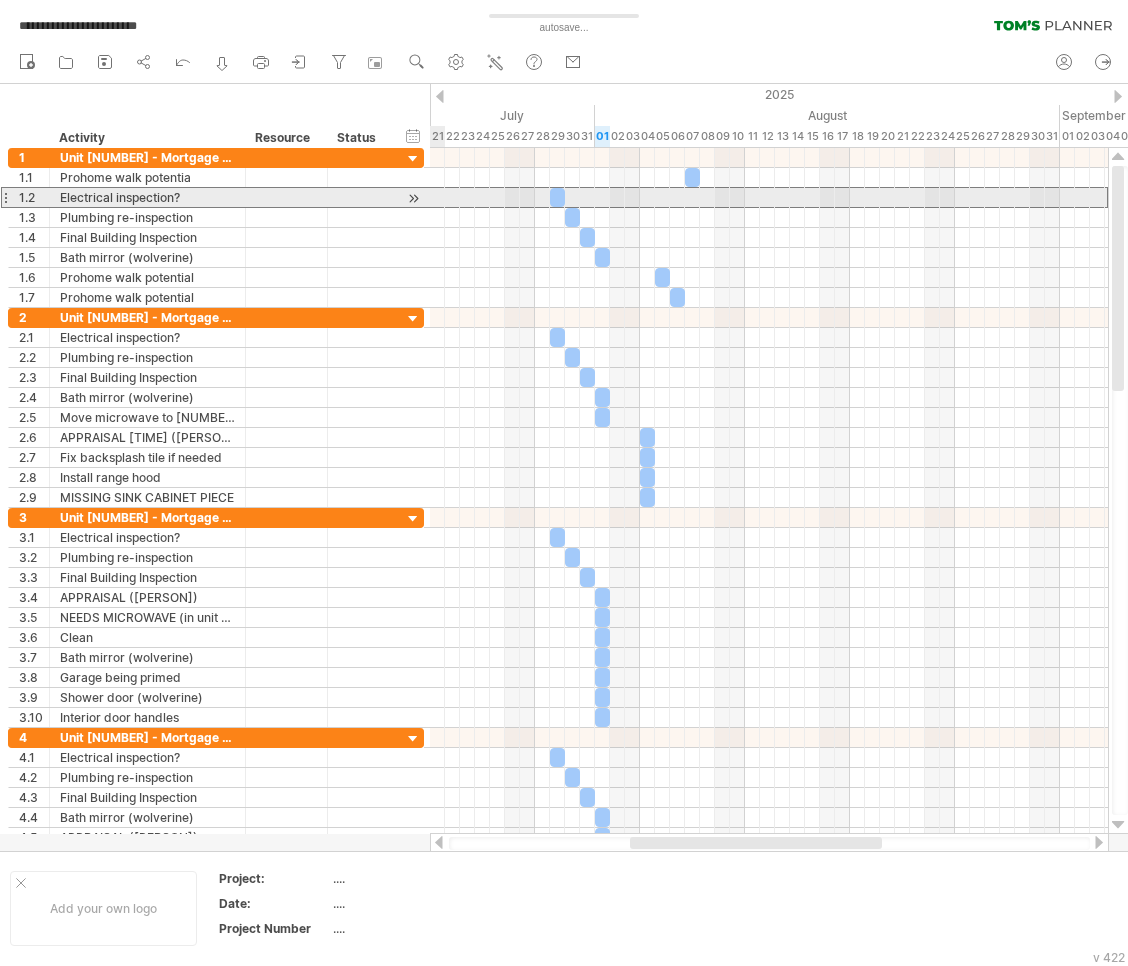 click on "1.2" at bounding box center (29, 197) 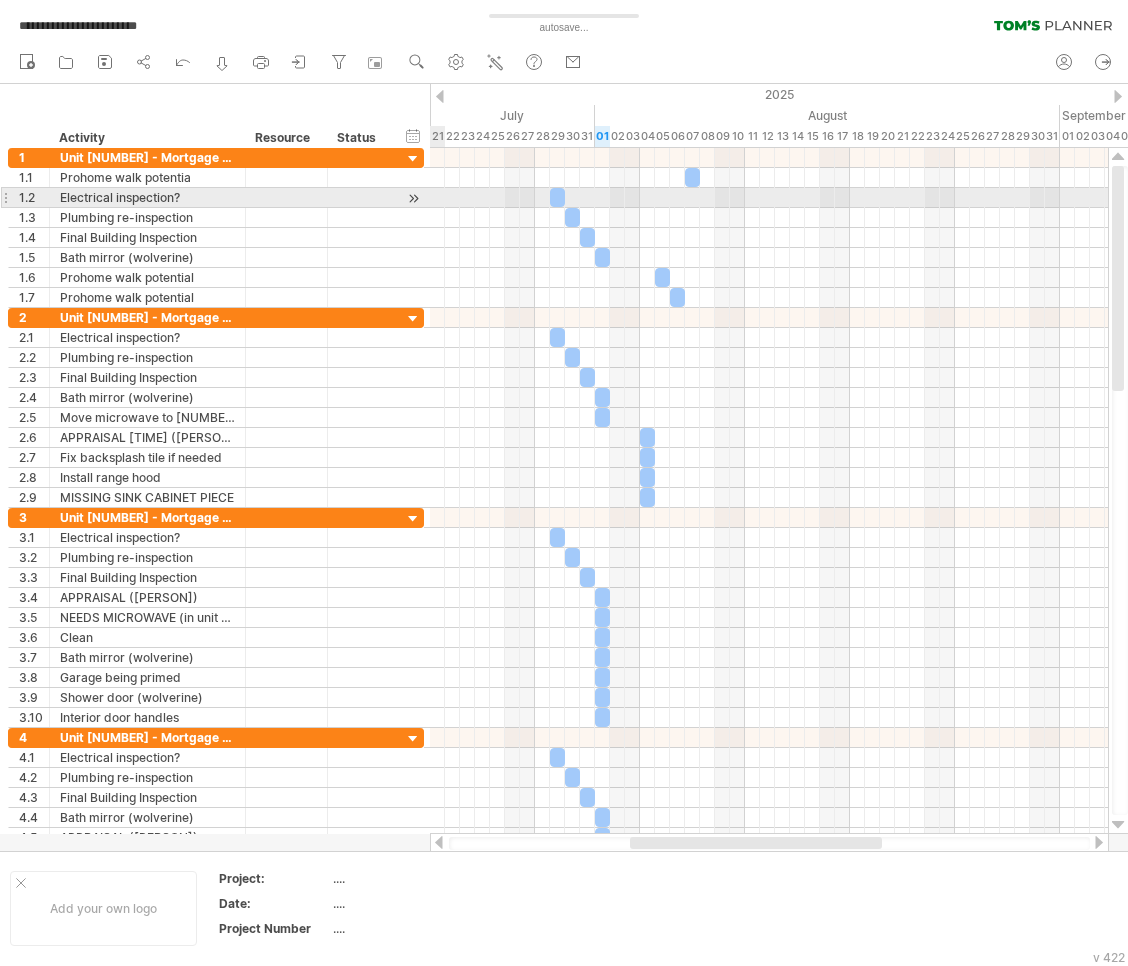 click at bounding box center [413, 198] 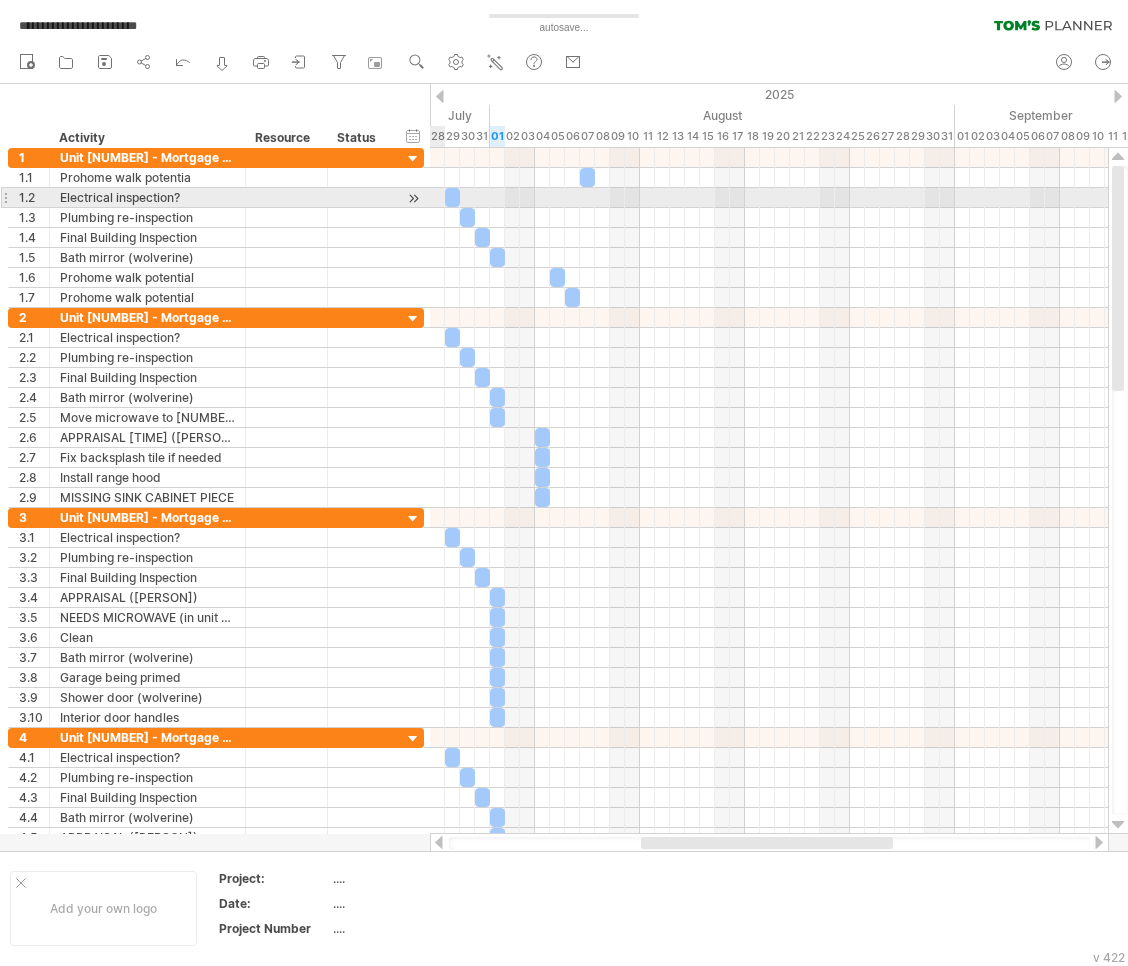 click at bounding box center (413, 198) 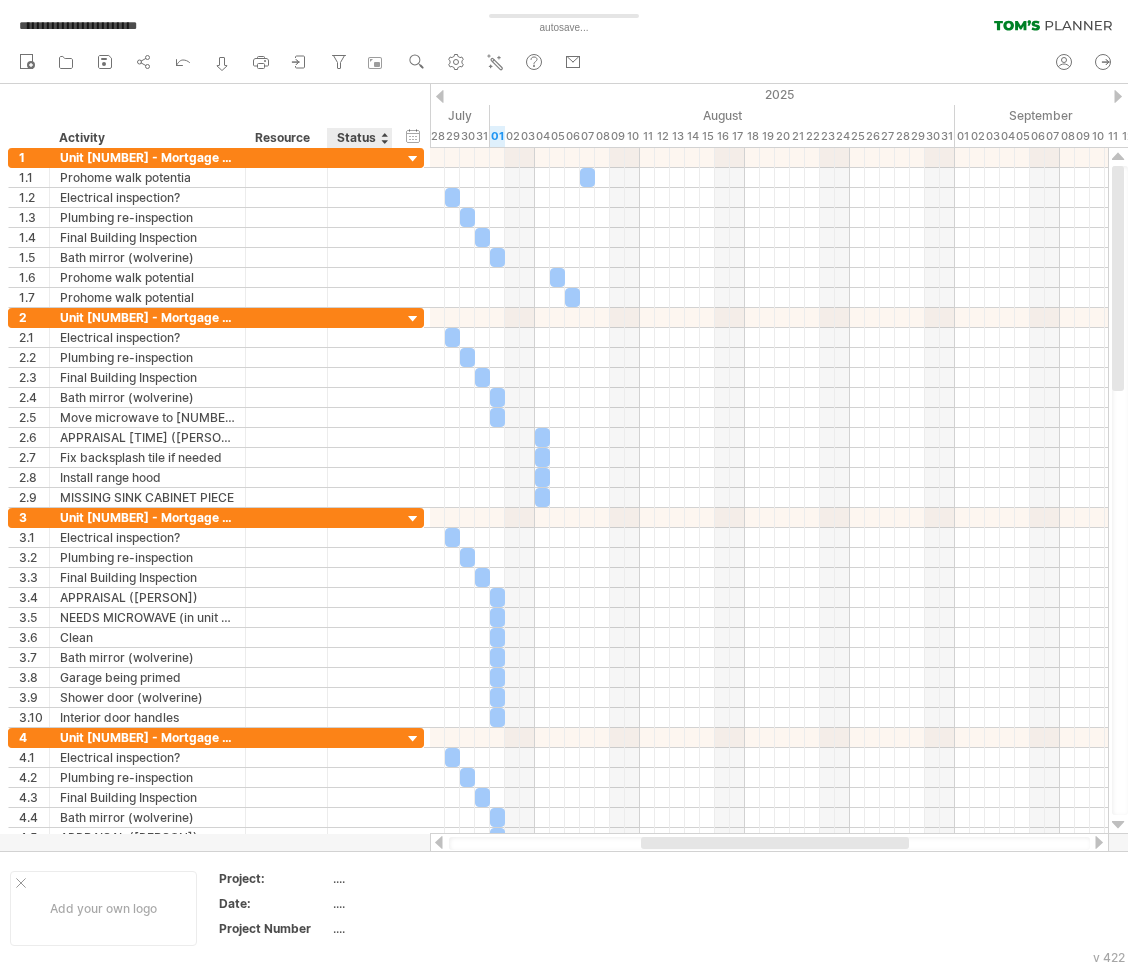 click on "Status" at bounding box center [359, 138] 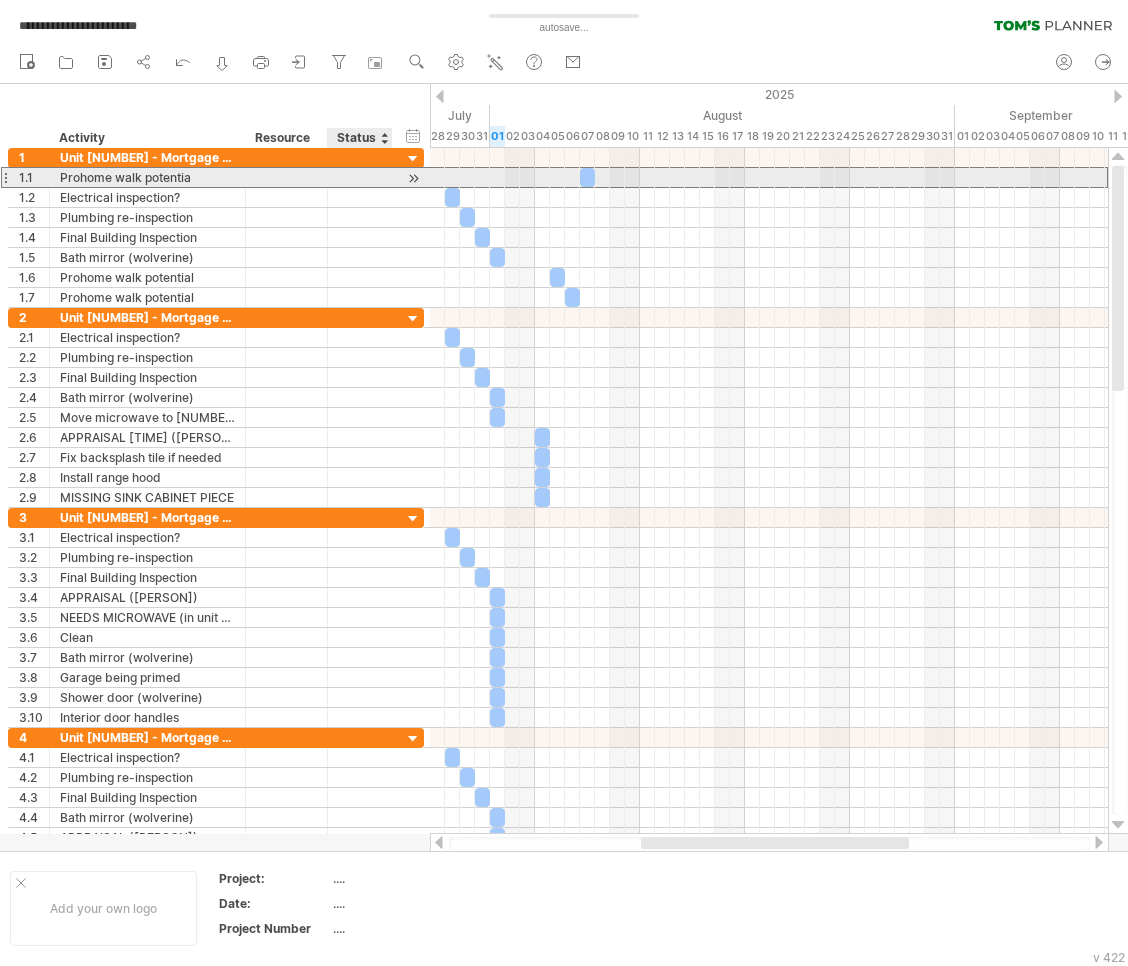 click at bounding box center (360, 177) 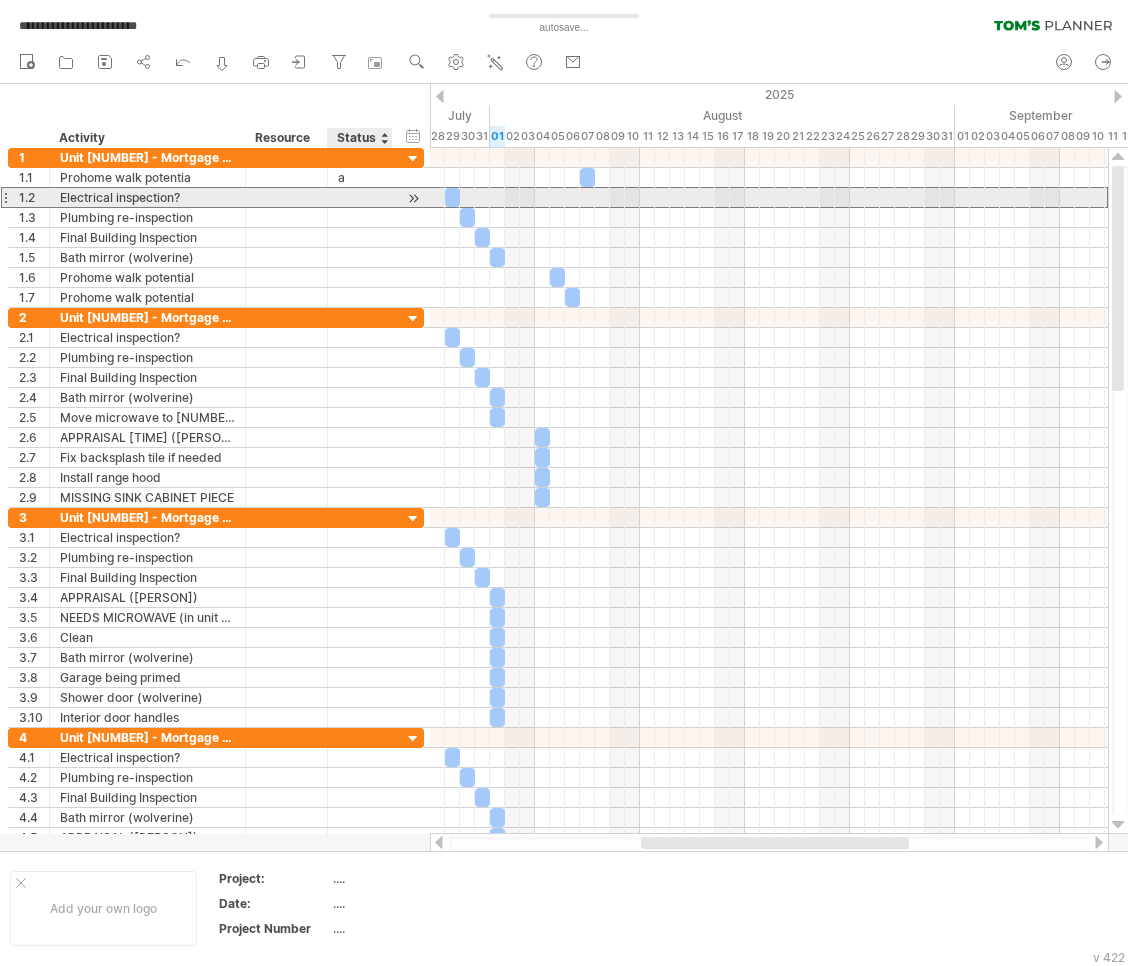 click at bounding box center (360, 197) 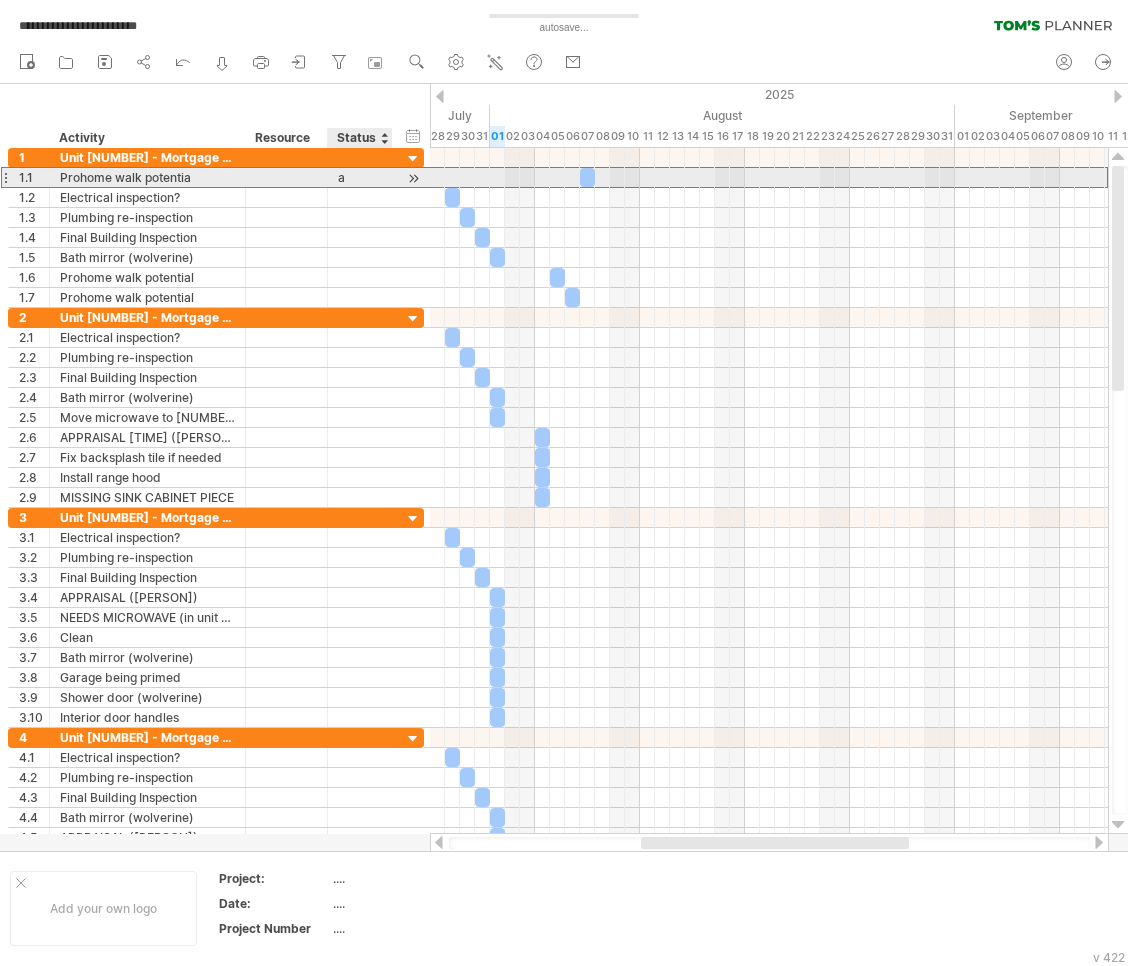 click on "a" at bounding box center [360, 177] 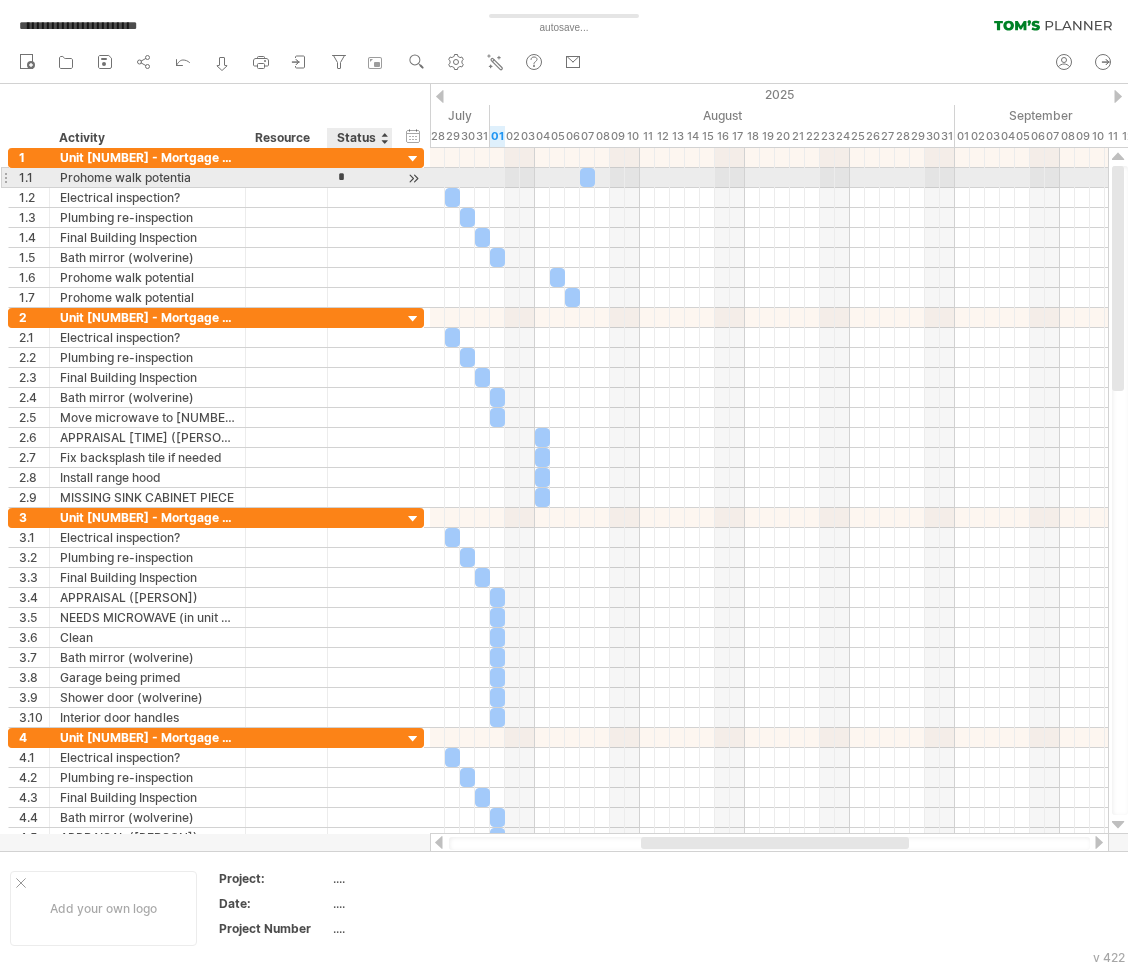 click on "*" at bounding box center (360, 177) 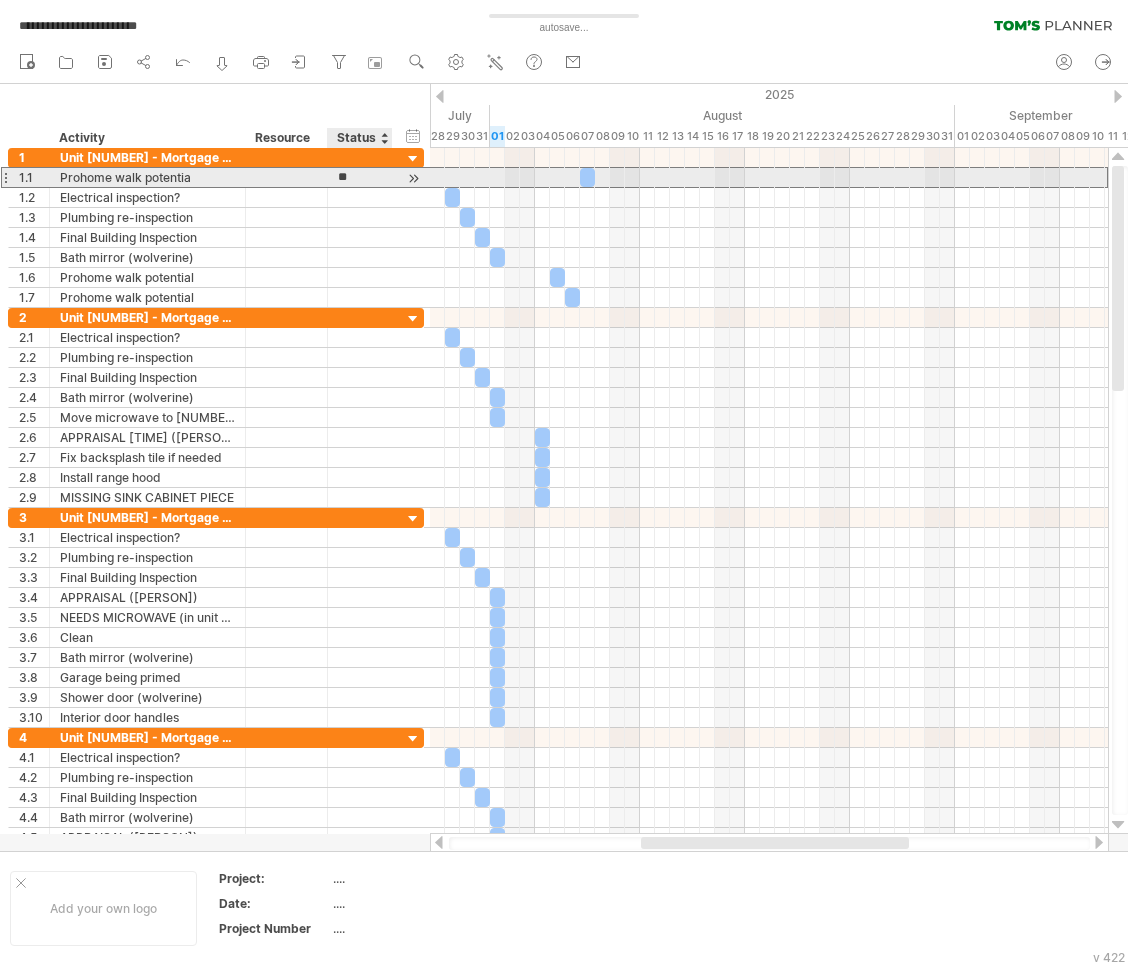 type on "*" 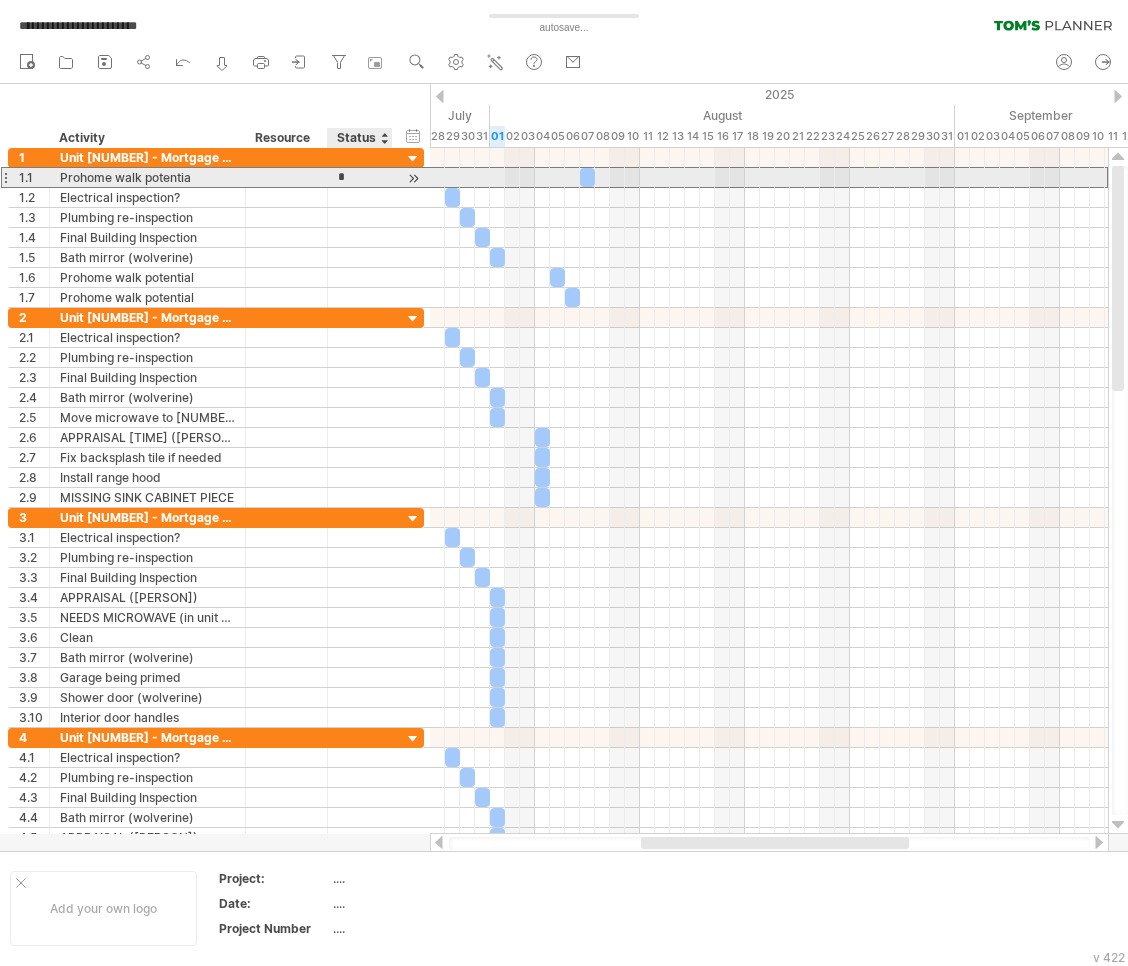 type 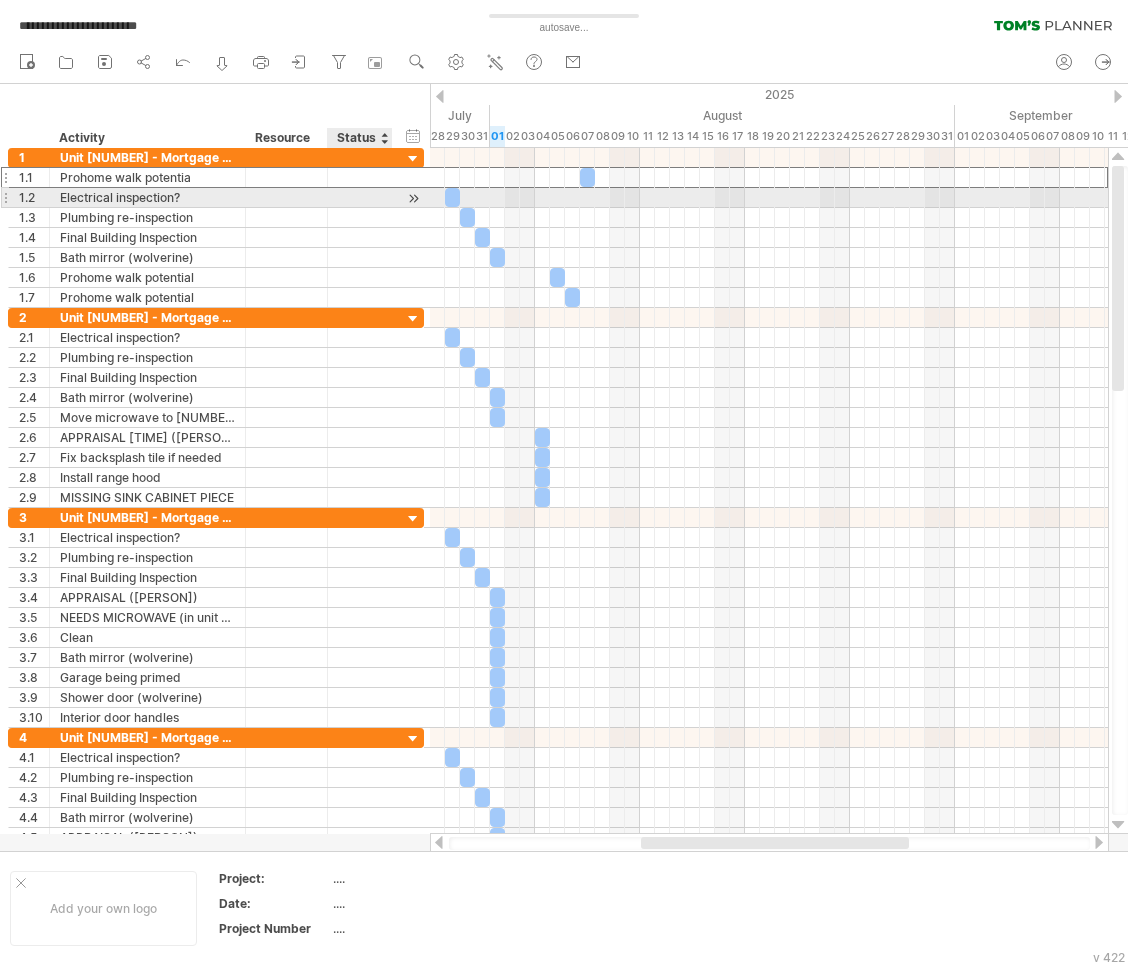 click at bounding box center (360, 197) 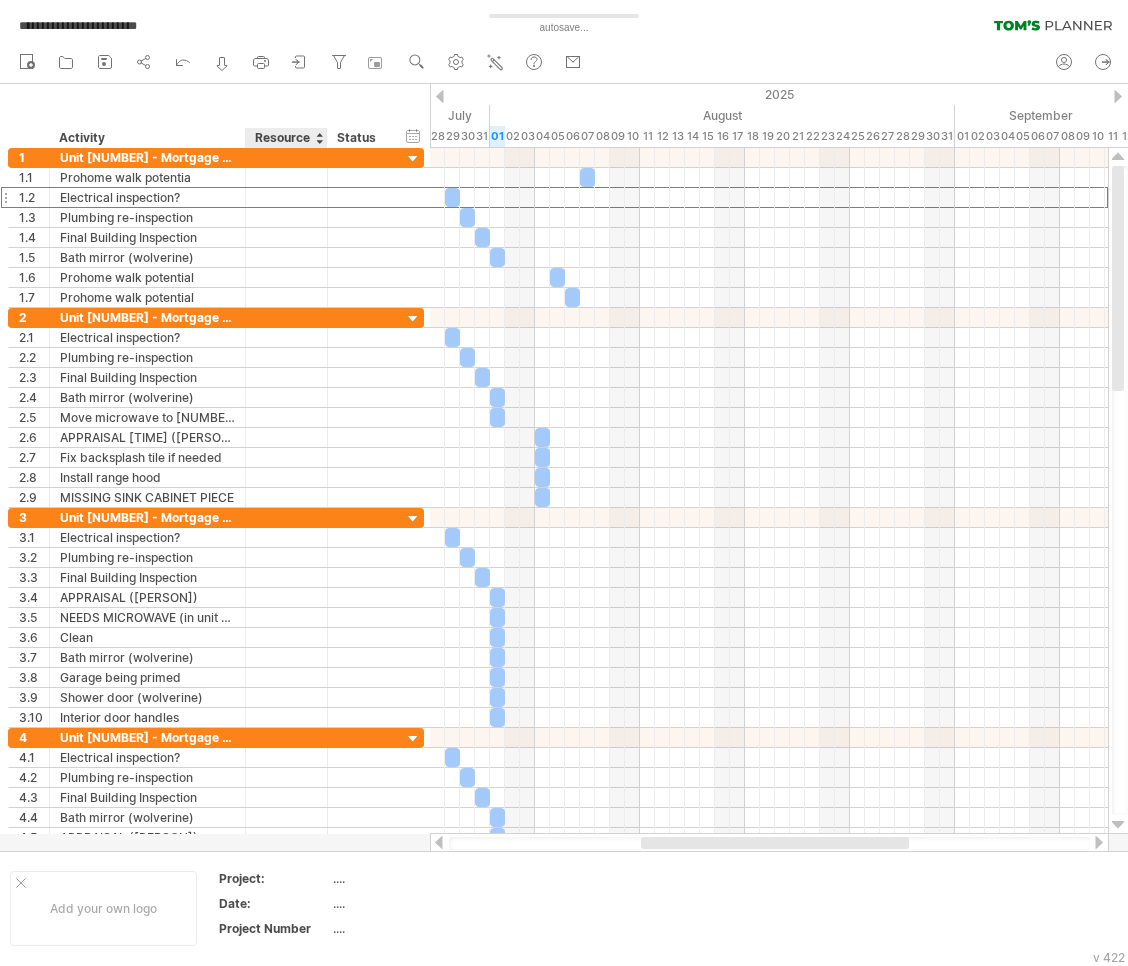click on "Resource" at bounding box center (285, 138) 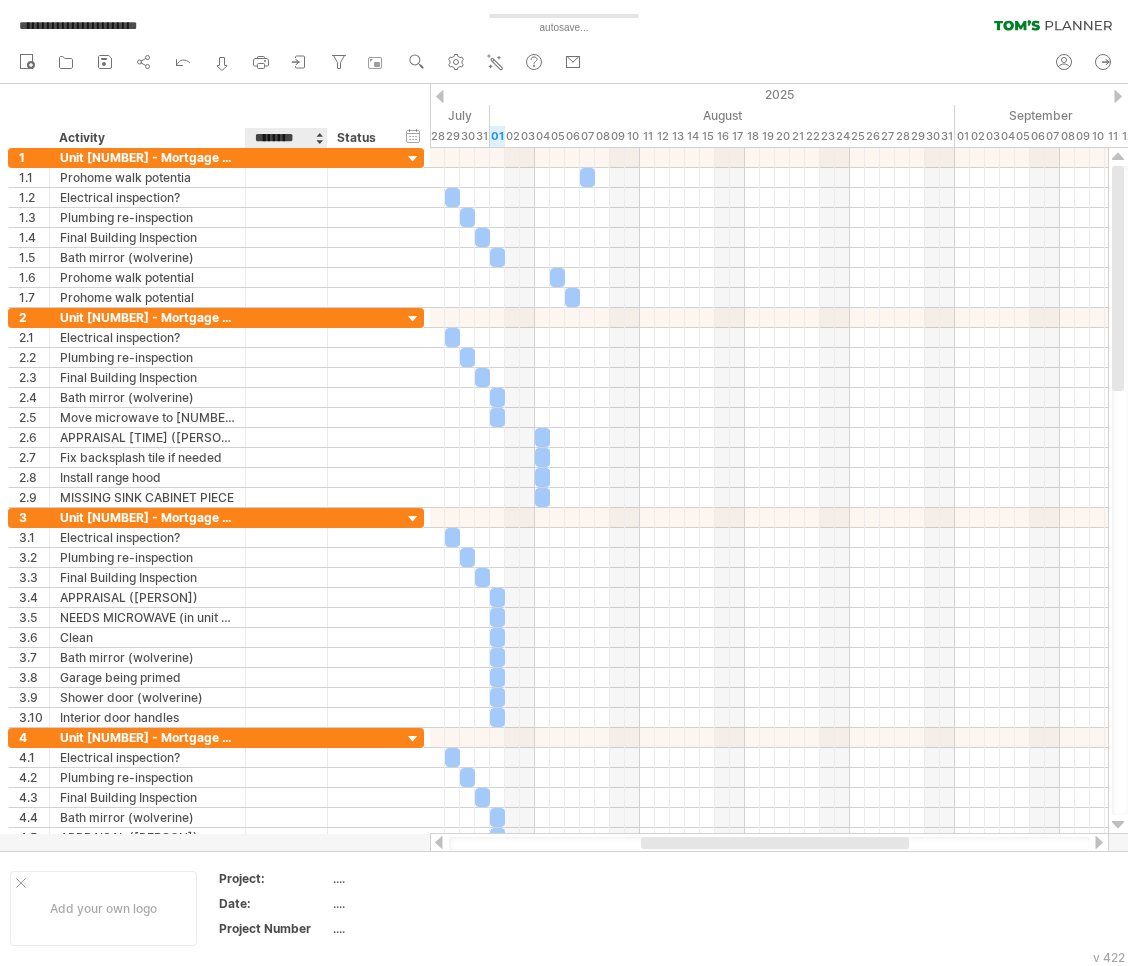 click on "********" at bounding box center (285, 138) 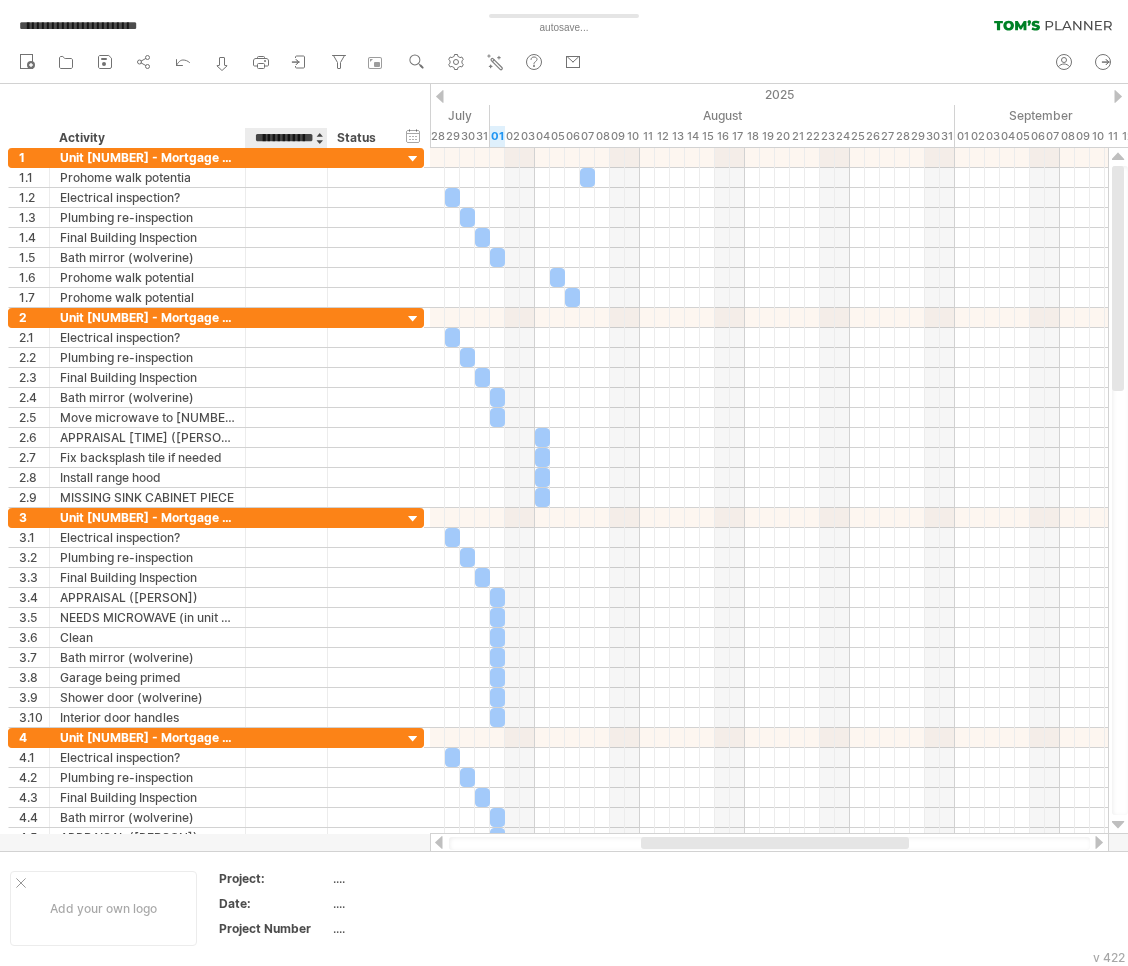 type on "**********" 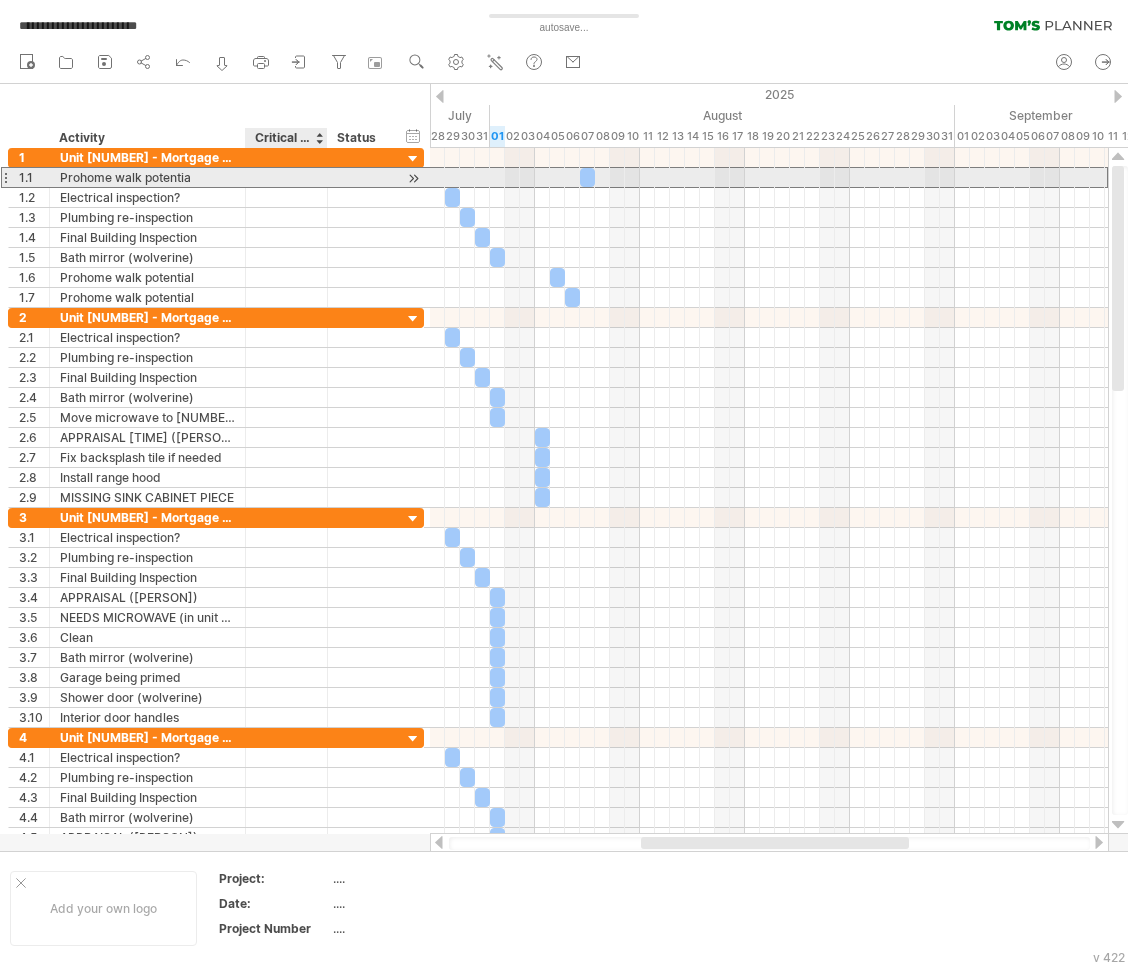 scroll, scrollTop: 0, scrollLeft: 0, axis: both 